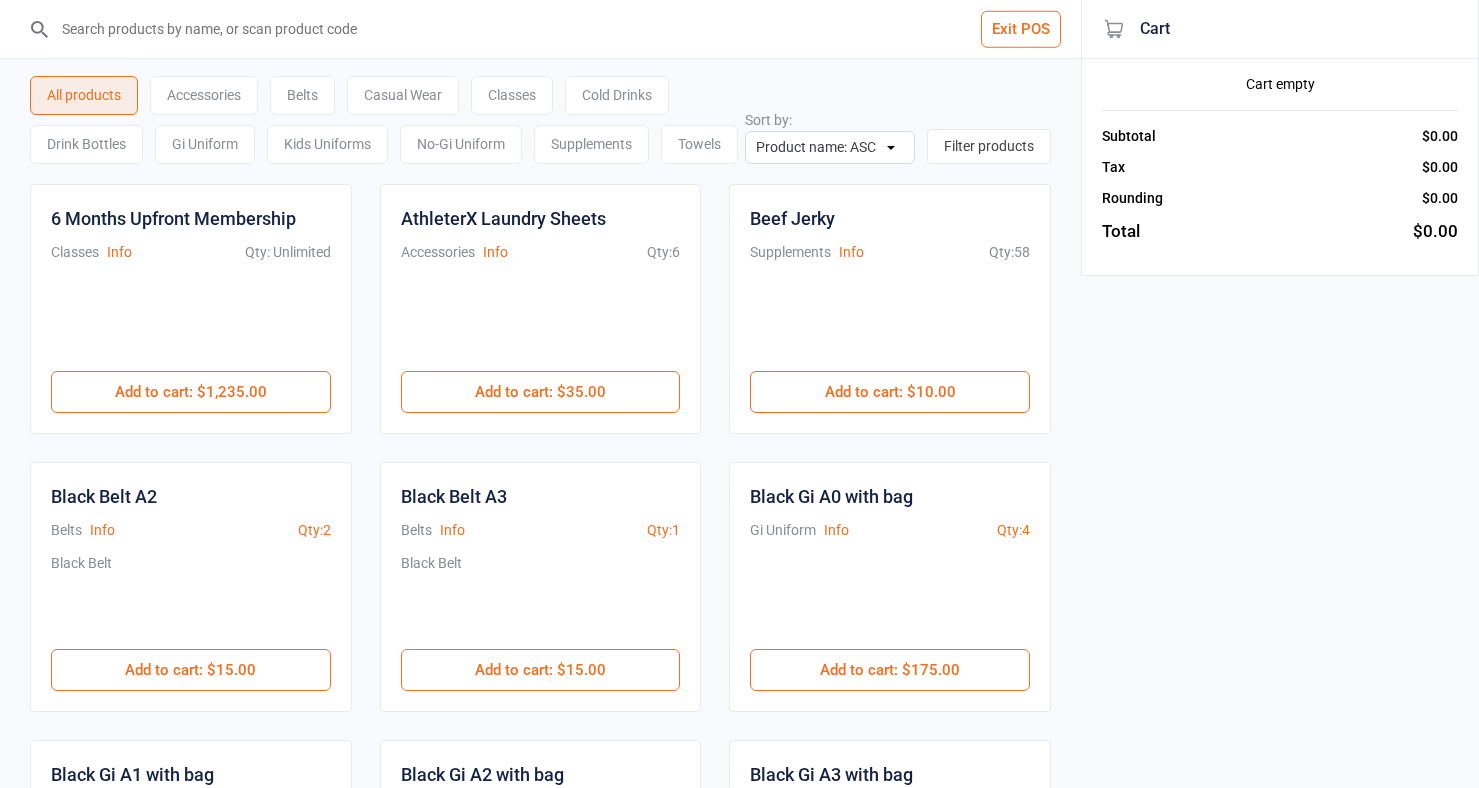 scroll, scrollTop: 0, scrollLeft: 0, axis: both 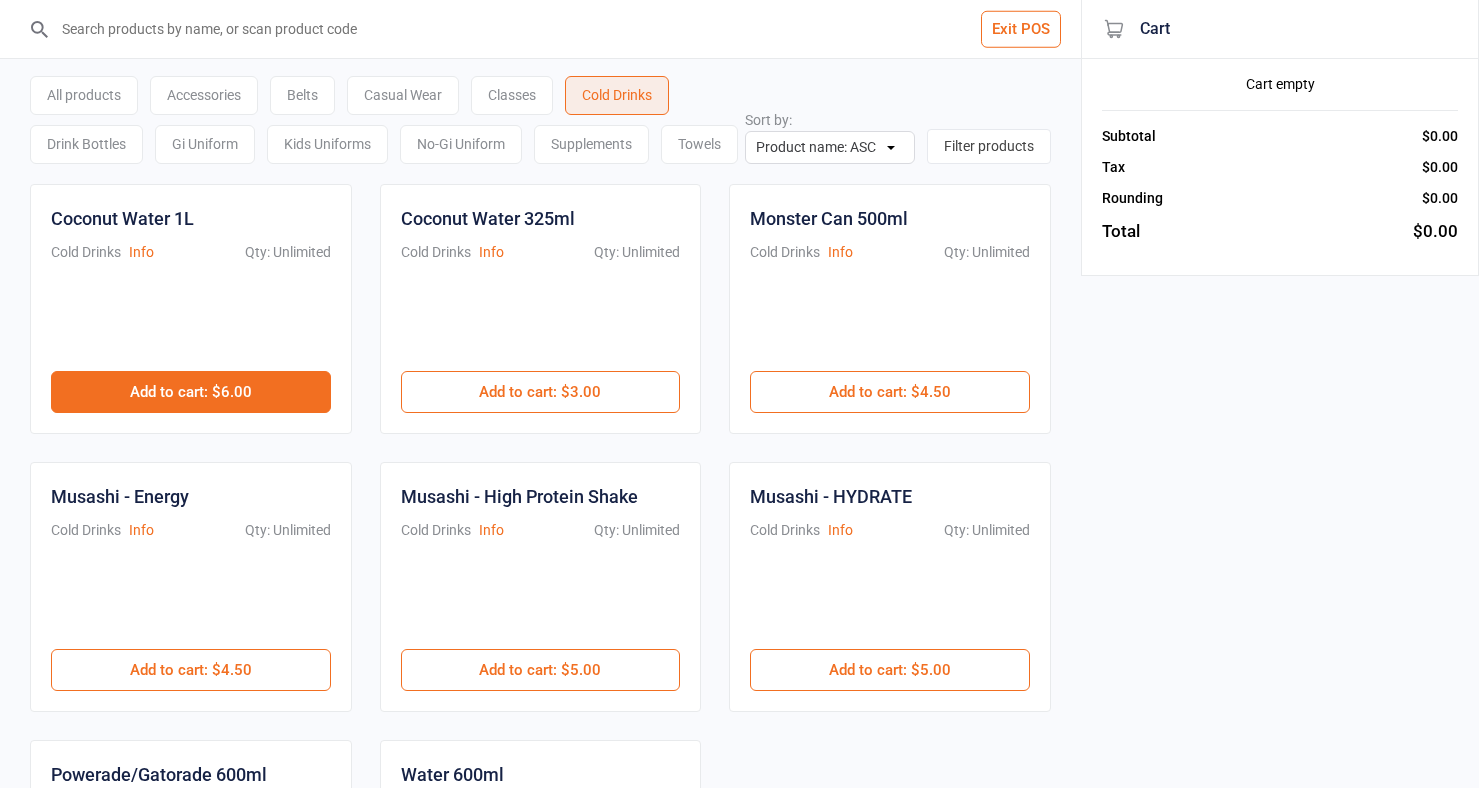 click on "Add to cart :   $6.00" at bounding box center (191, 392) 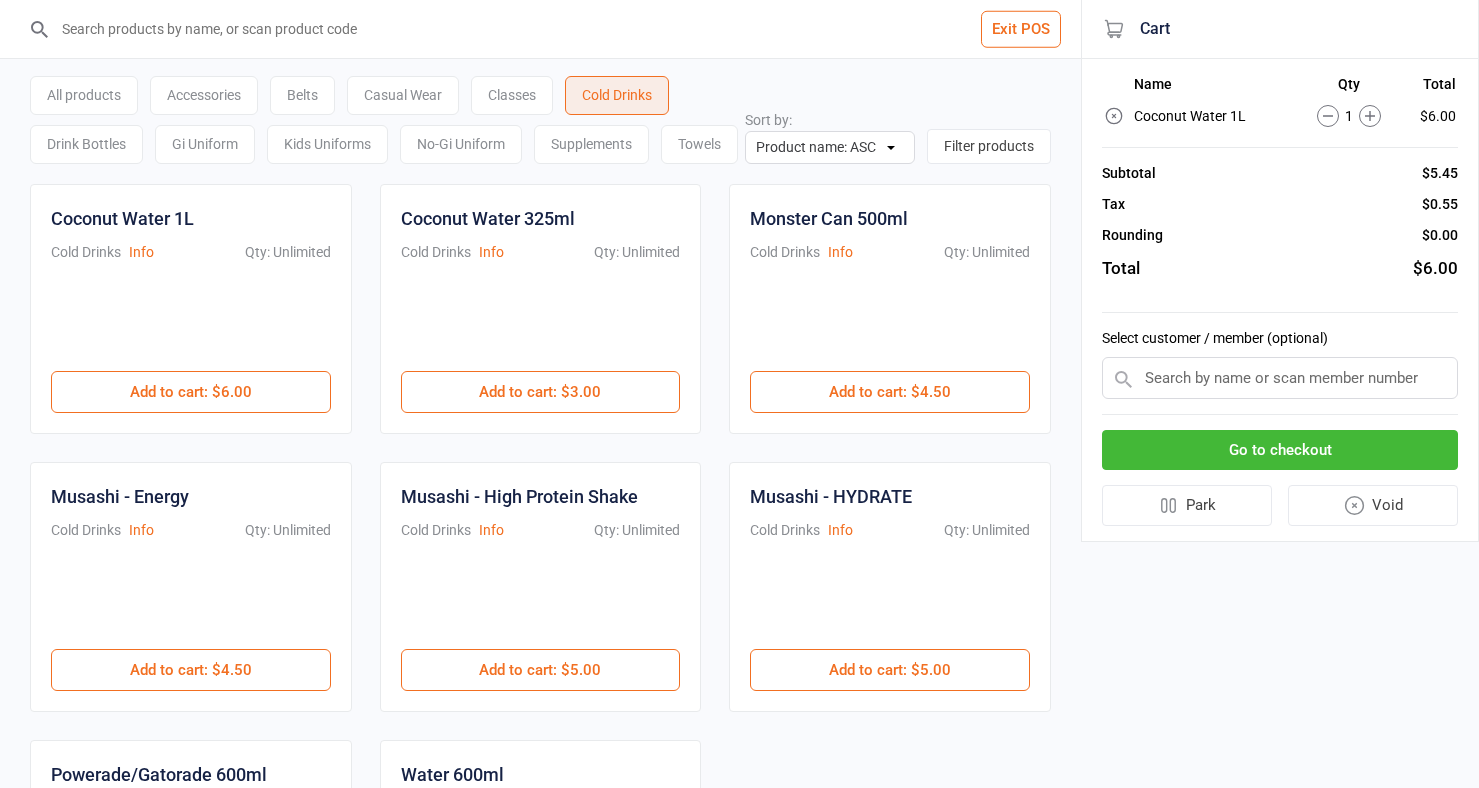 click on "Go to checkout" at bounding box center (1280, 450) 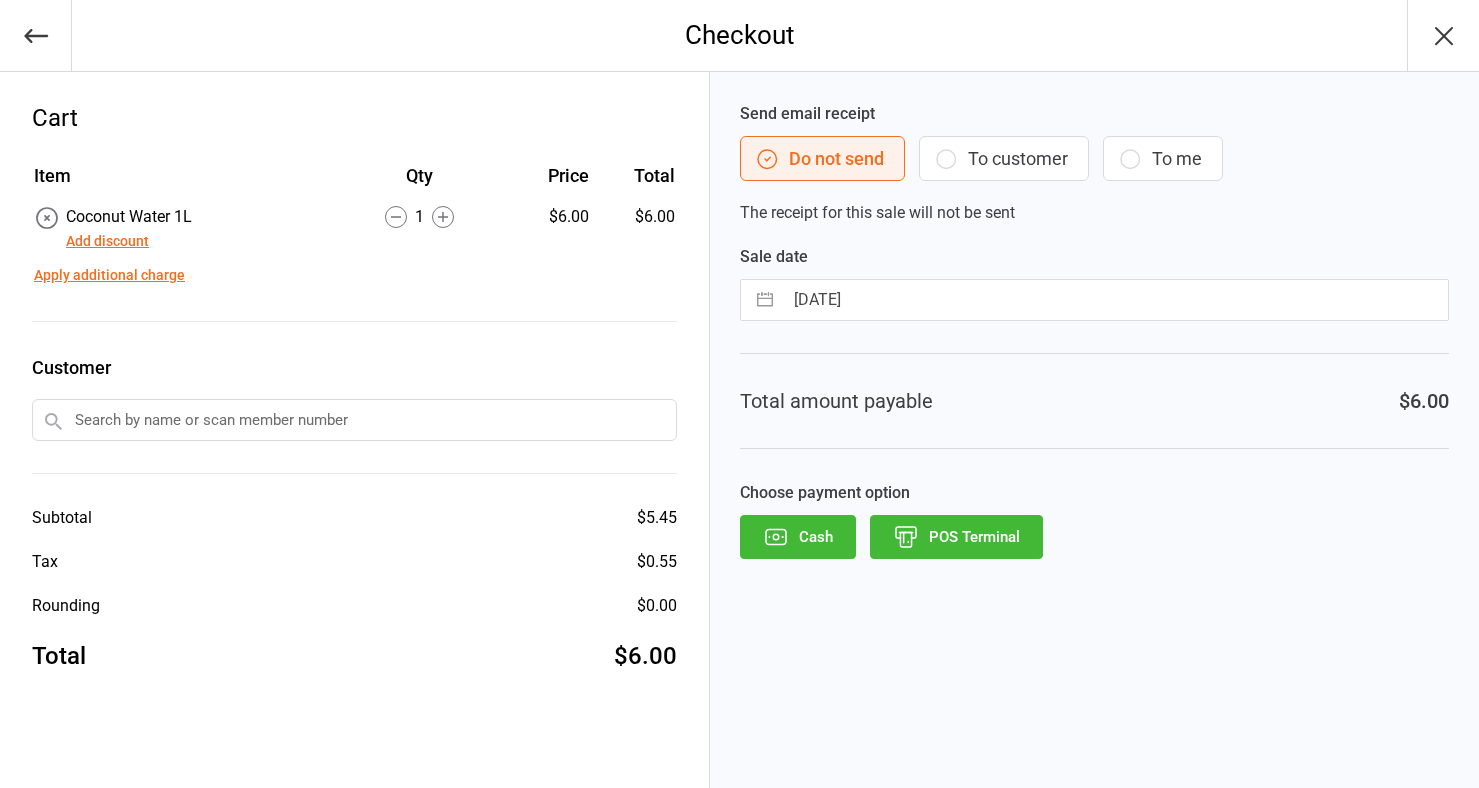select on "5" 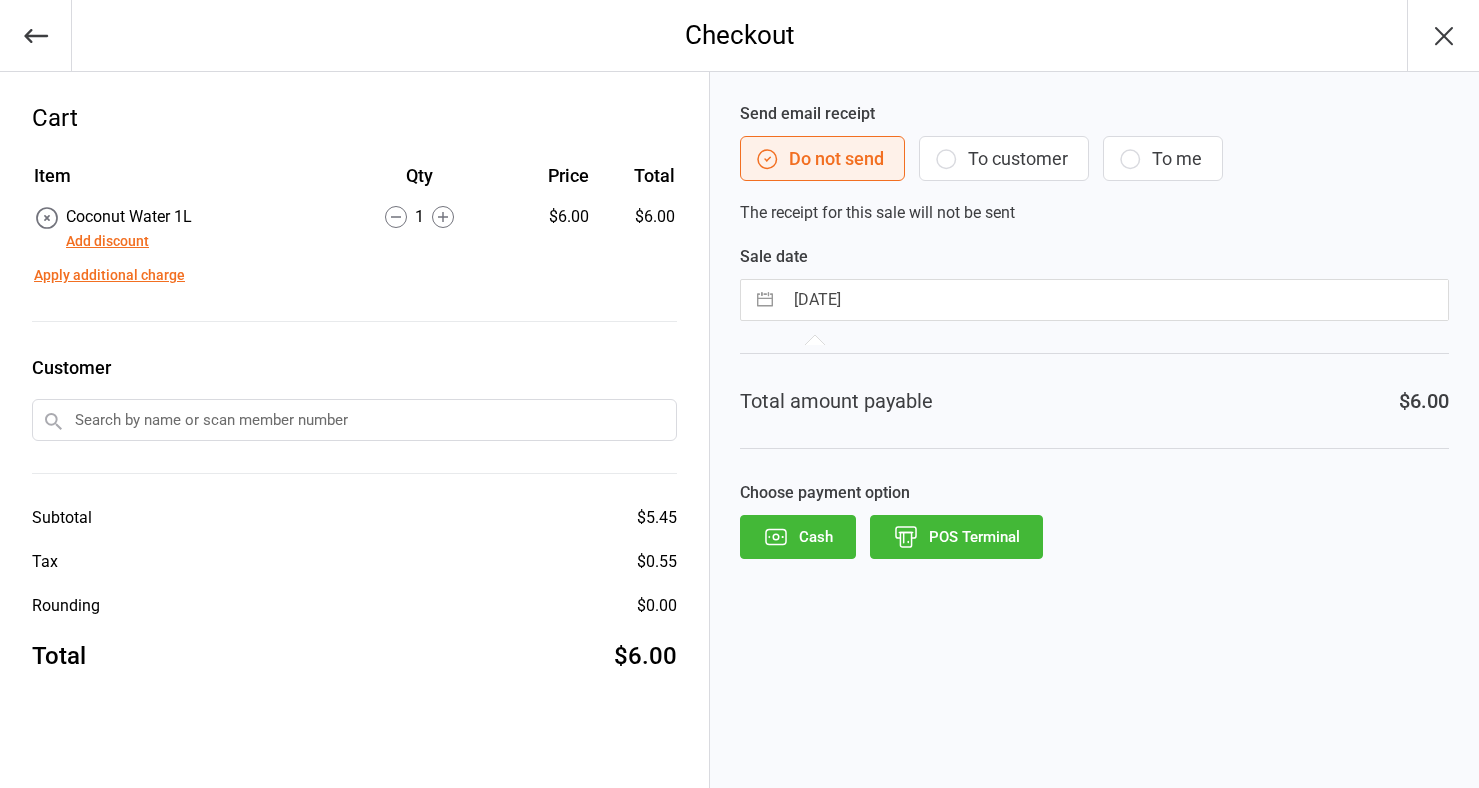 click on "[DATE]" at bounding box center (1115, 300) 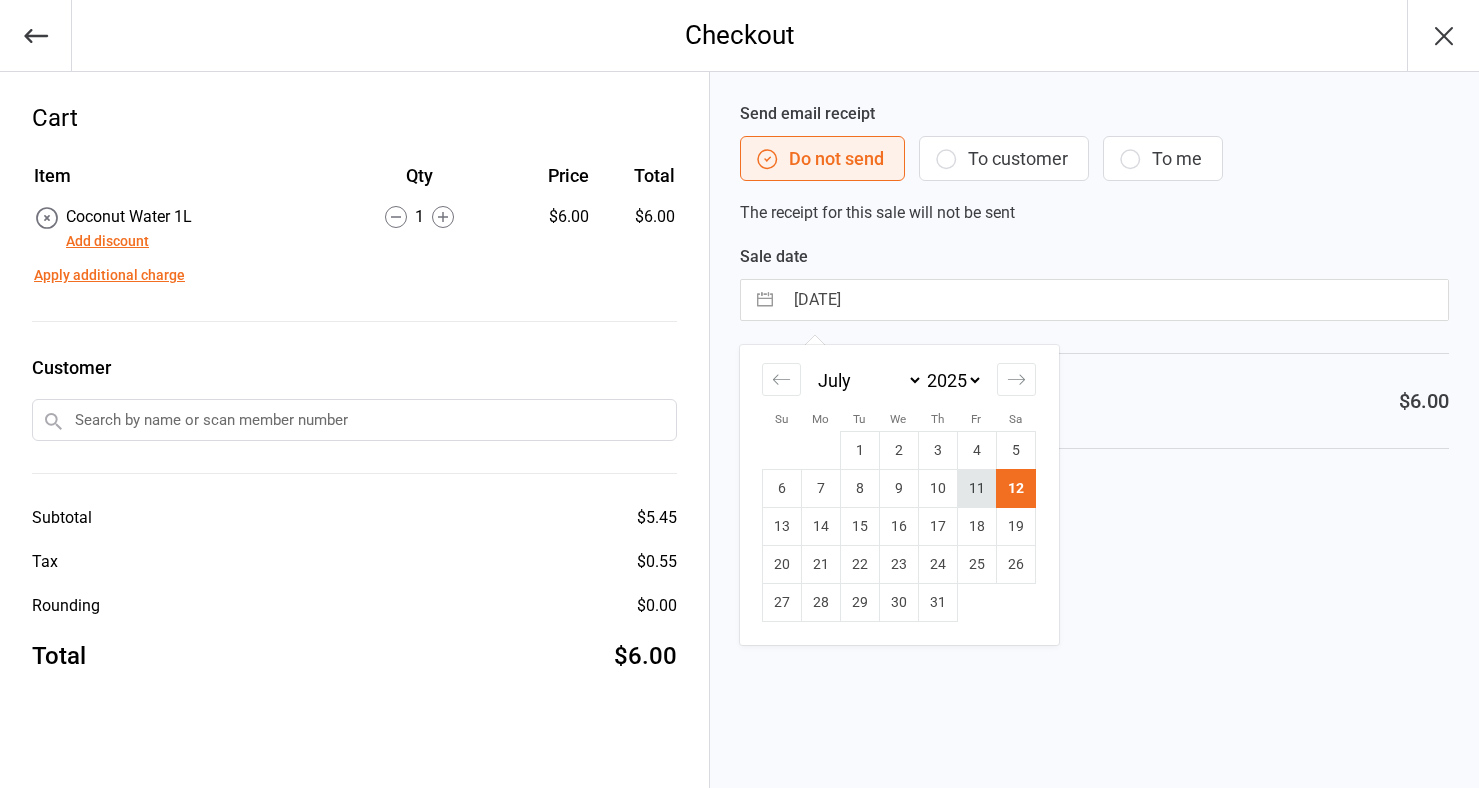 click on "11" at bounding box center [976, 489] 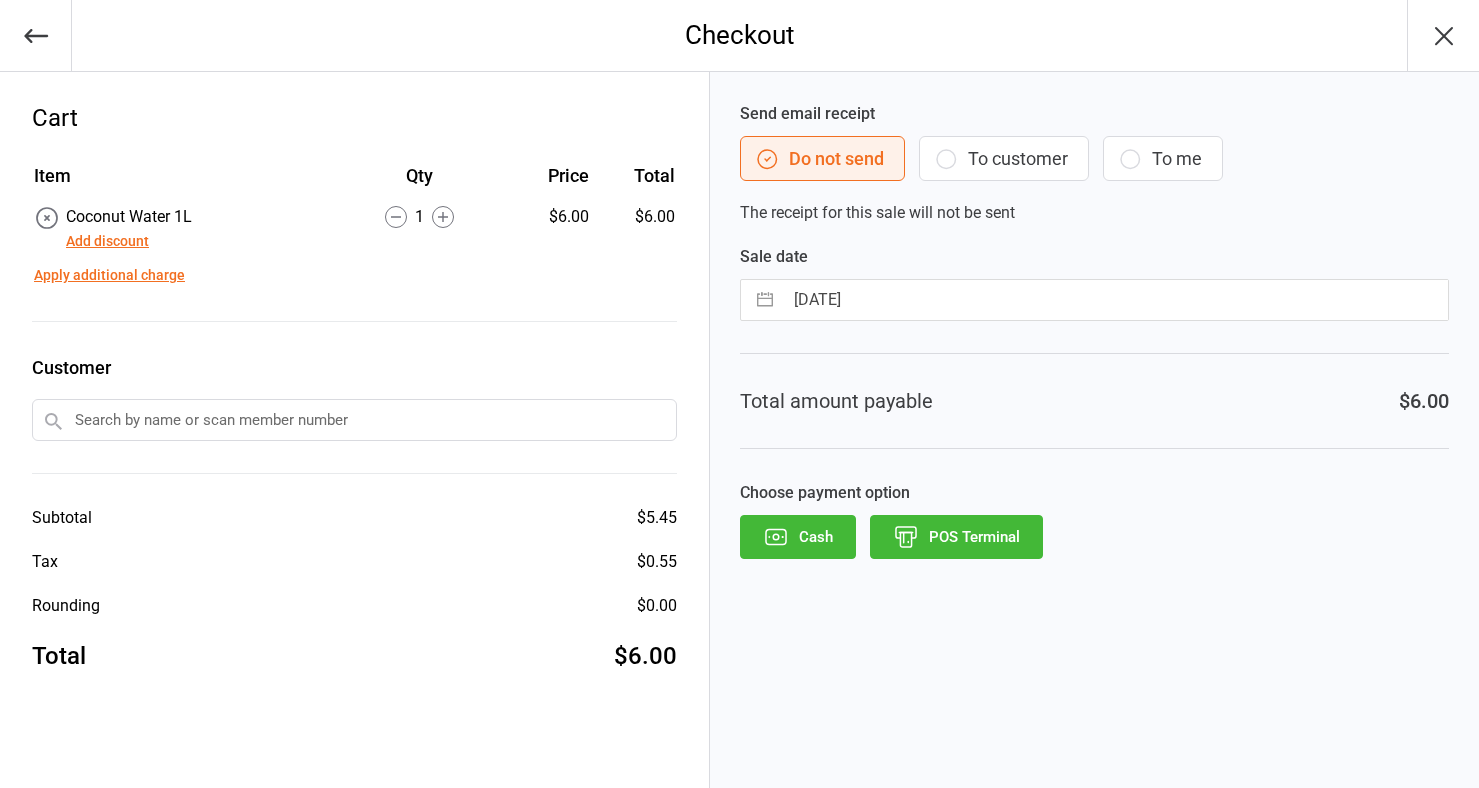 click on "POS Terminal" at bounding box center [956, 537] 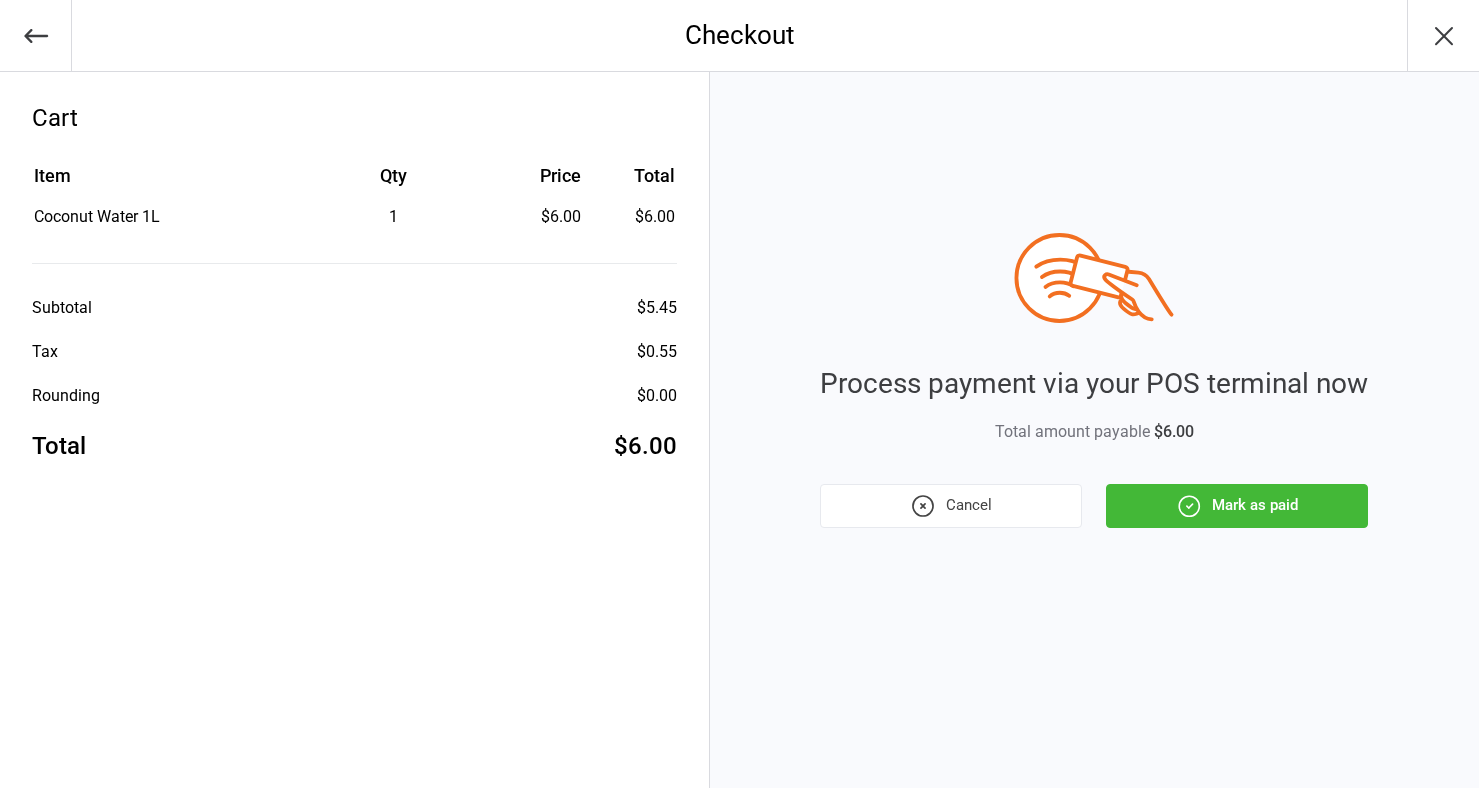 click on "Mark as paid" at bounding box center [1237, 506] 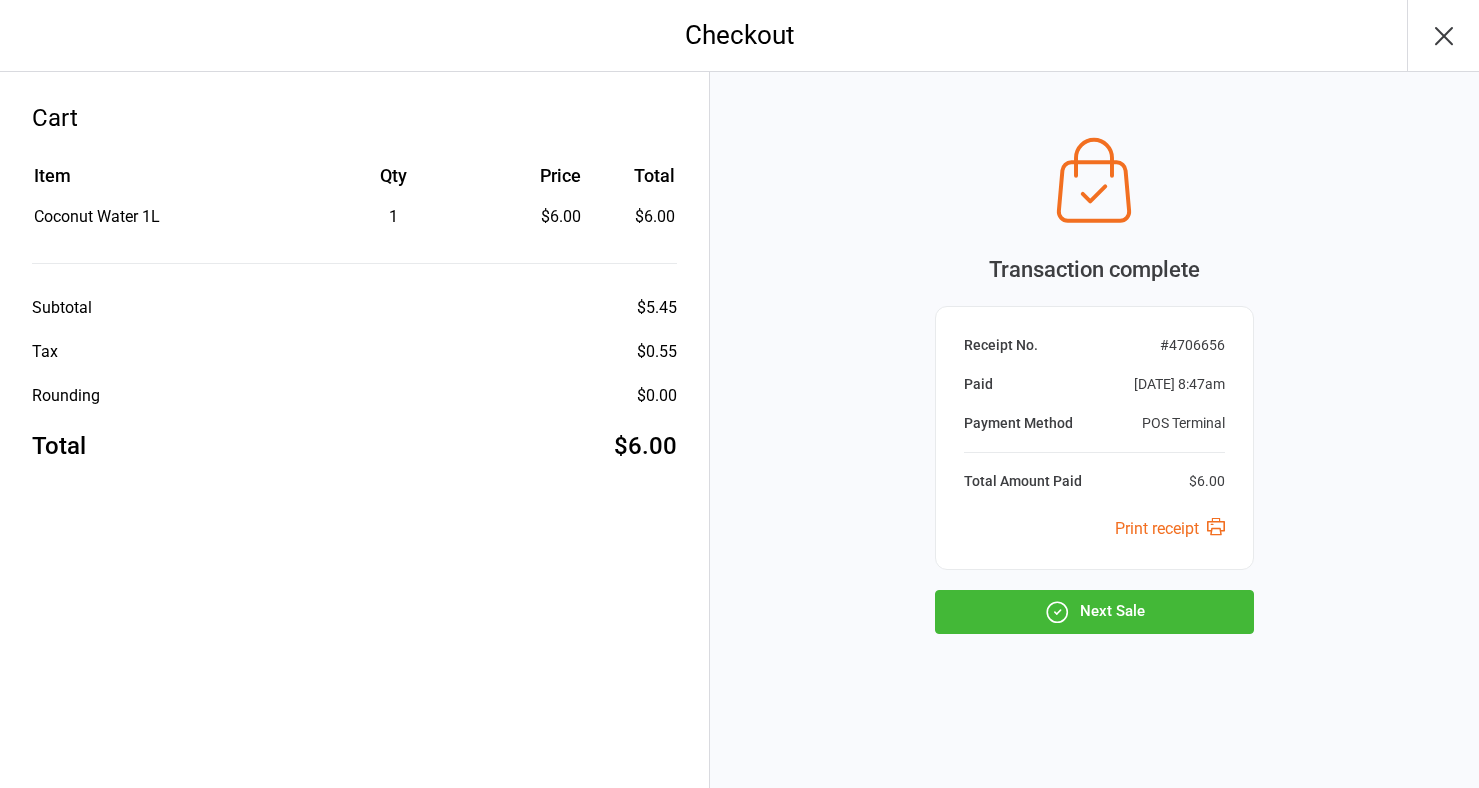 click on "Next Sale" at bounding box center (1094, 612) 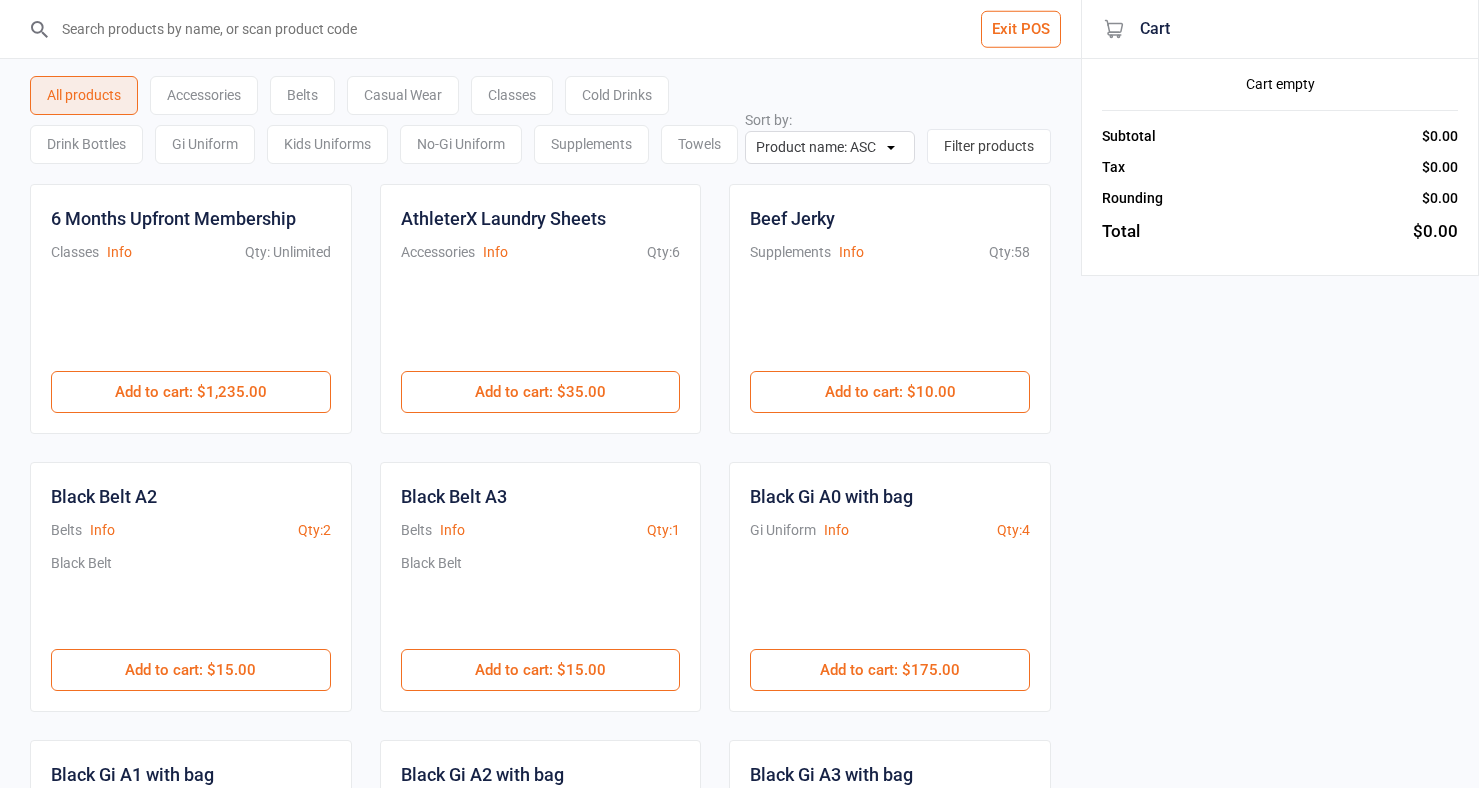click on "Cold Drinks" at bounding box center [617, 95] 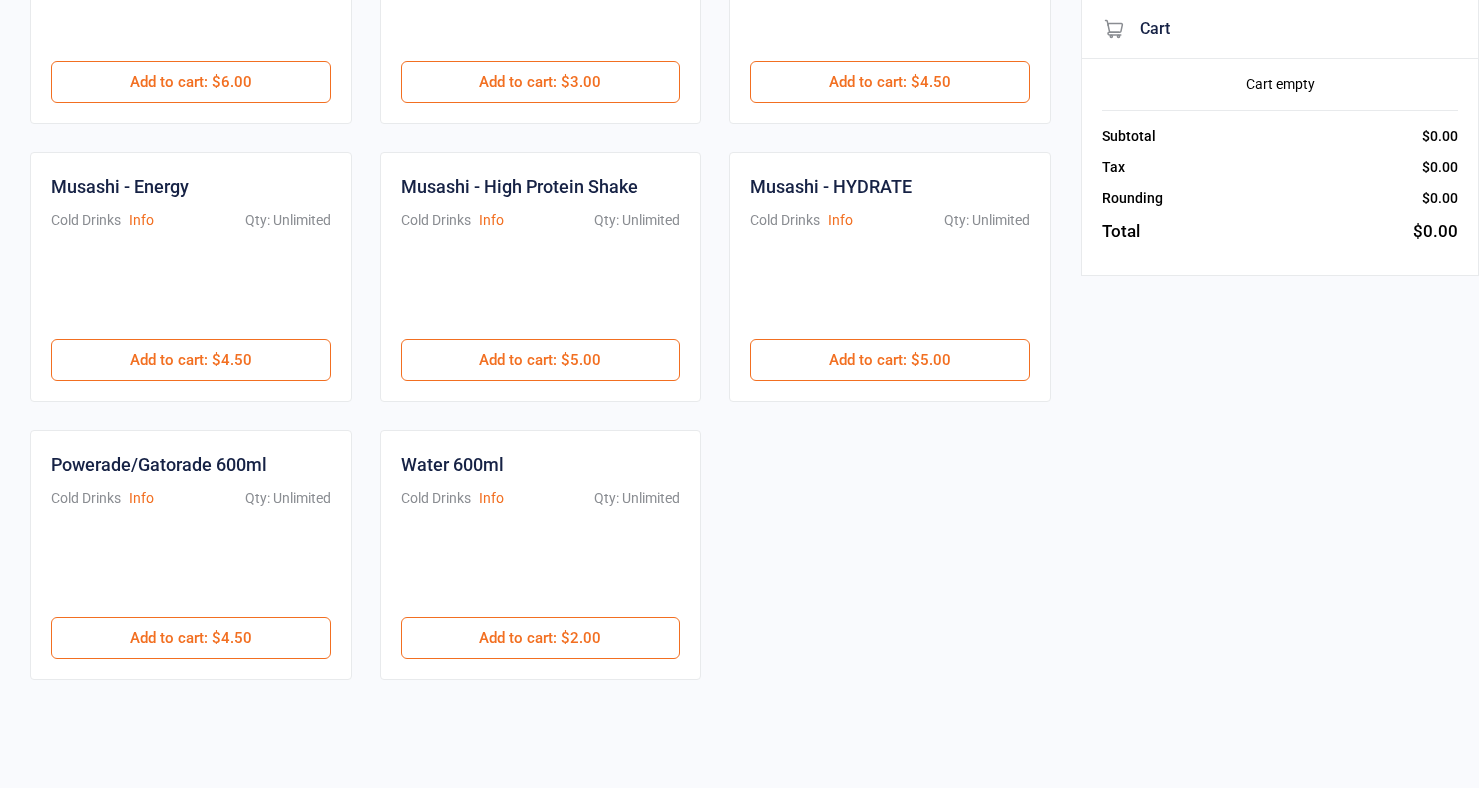 scroll, scrollTop: 310, scrollLeft: 0, axis: vertical 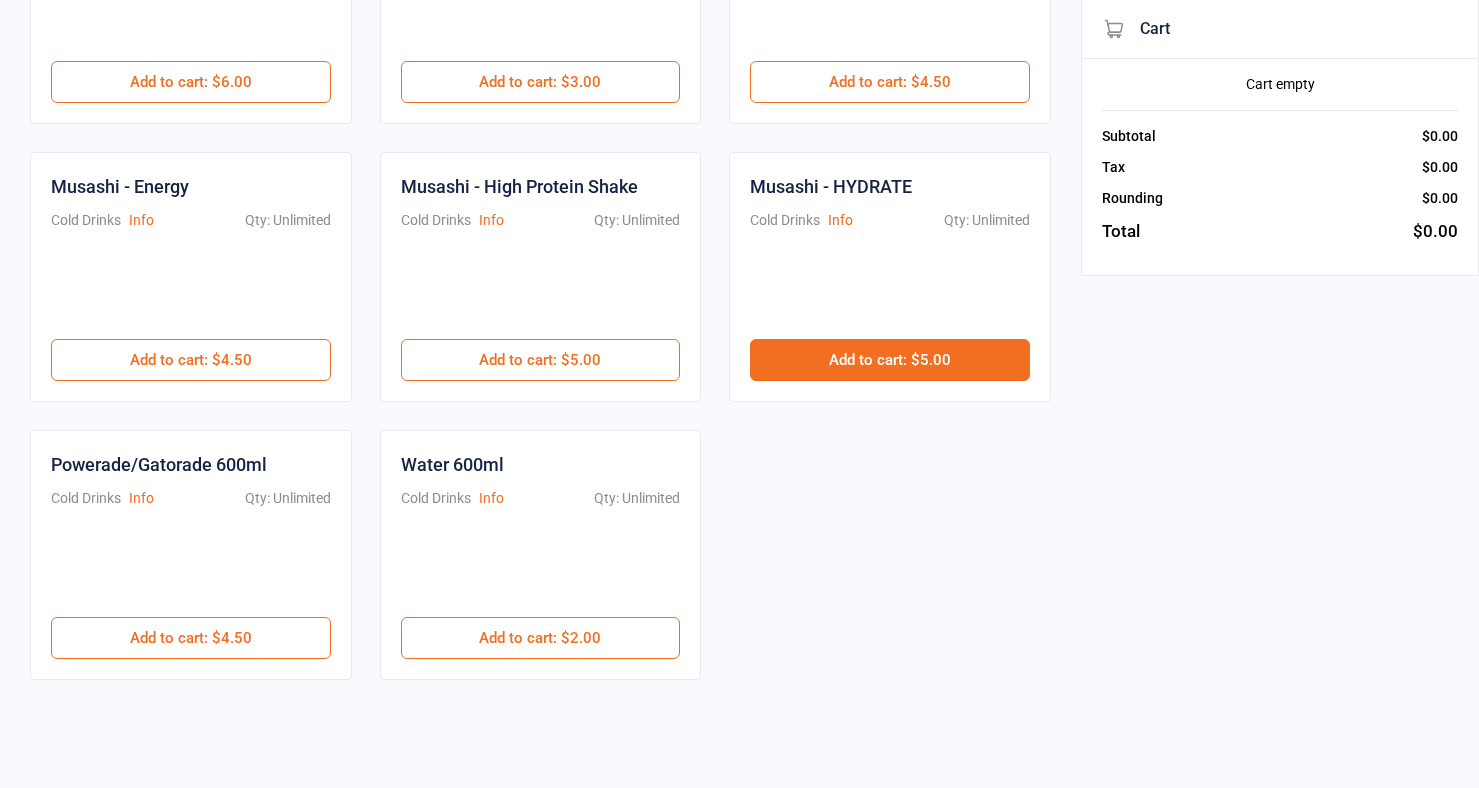 click on "Add to cart :   $5.00" at bounding box center (890, 360) 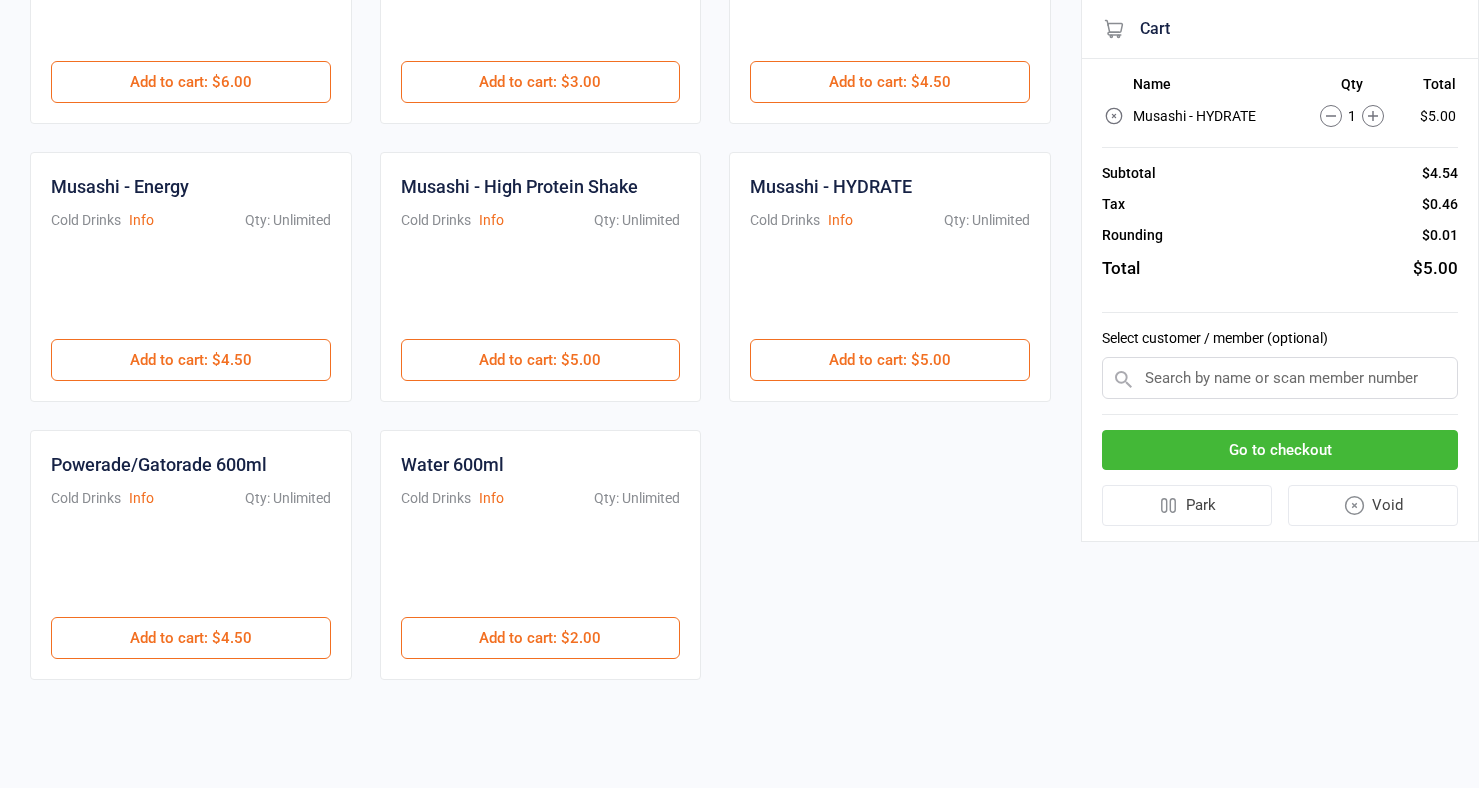 click on "Go to checkout" at bounding box center [1280, 450] 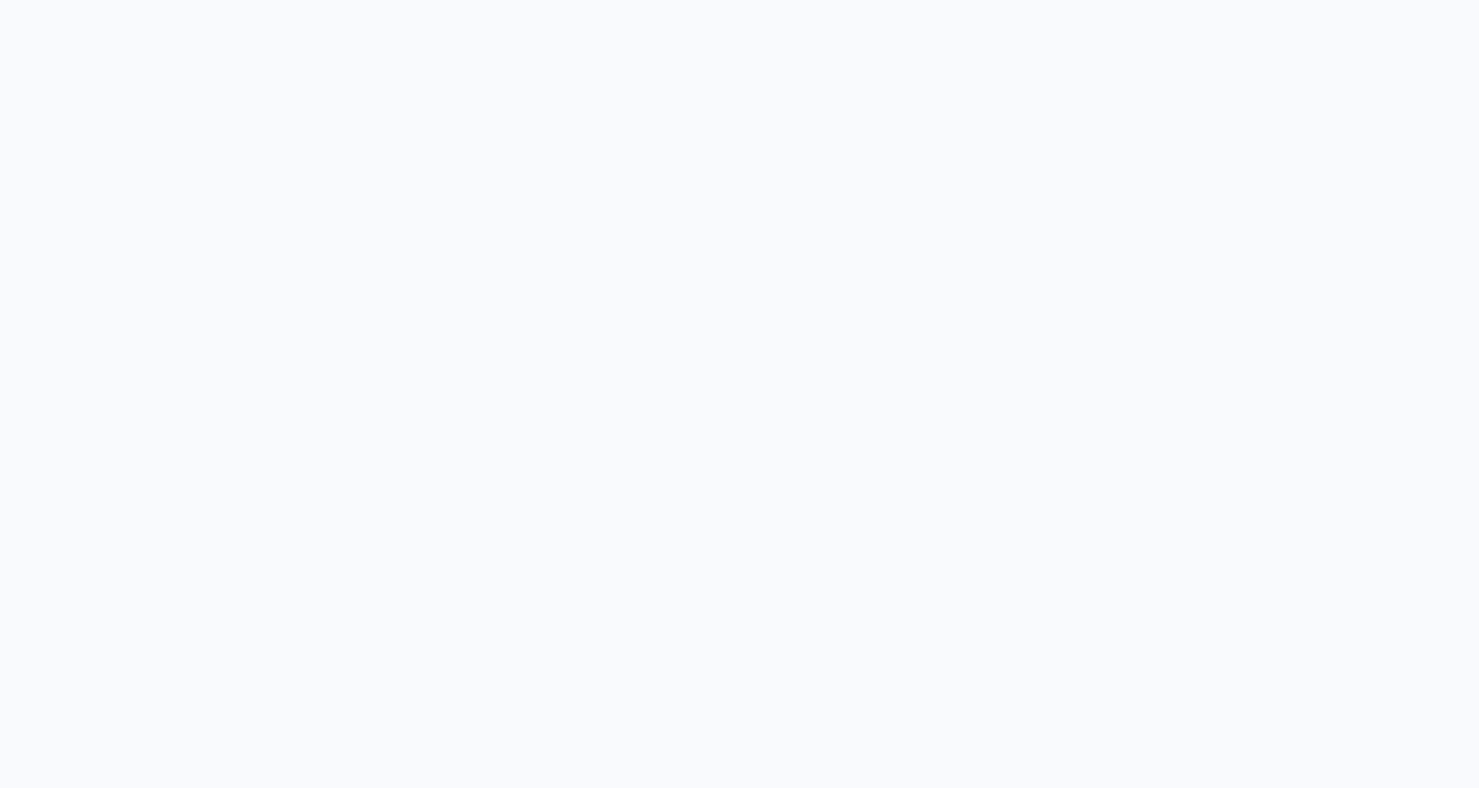 scroll, scrollTop: 0, scrollLeft: 0, axis: both 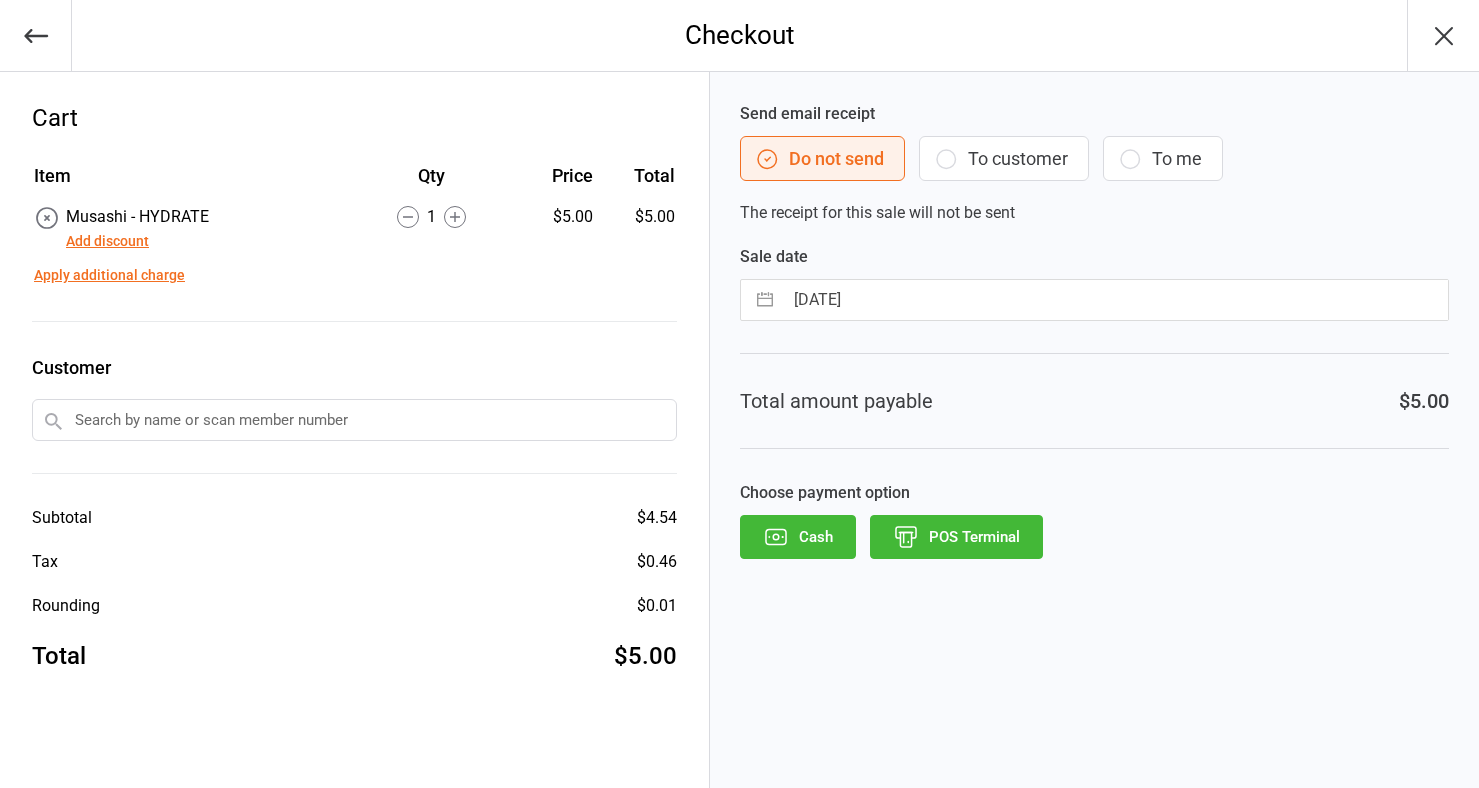 click on "[DATE]" at bounding box center (1115, 300) 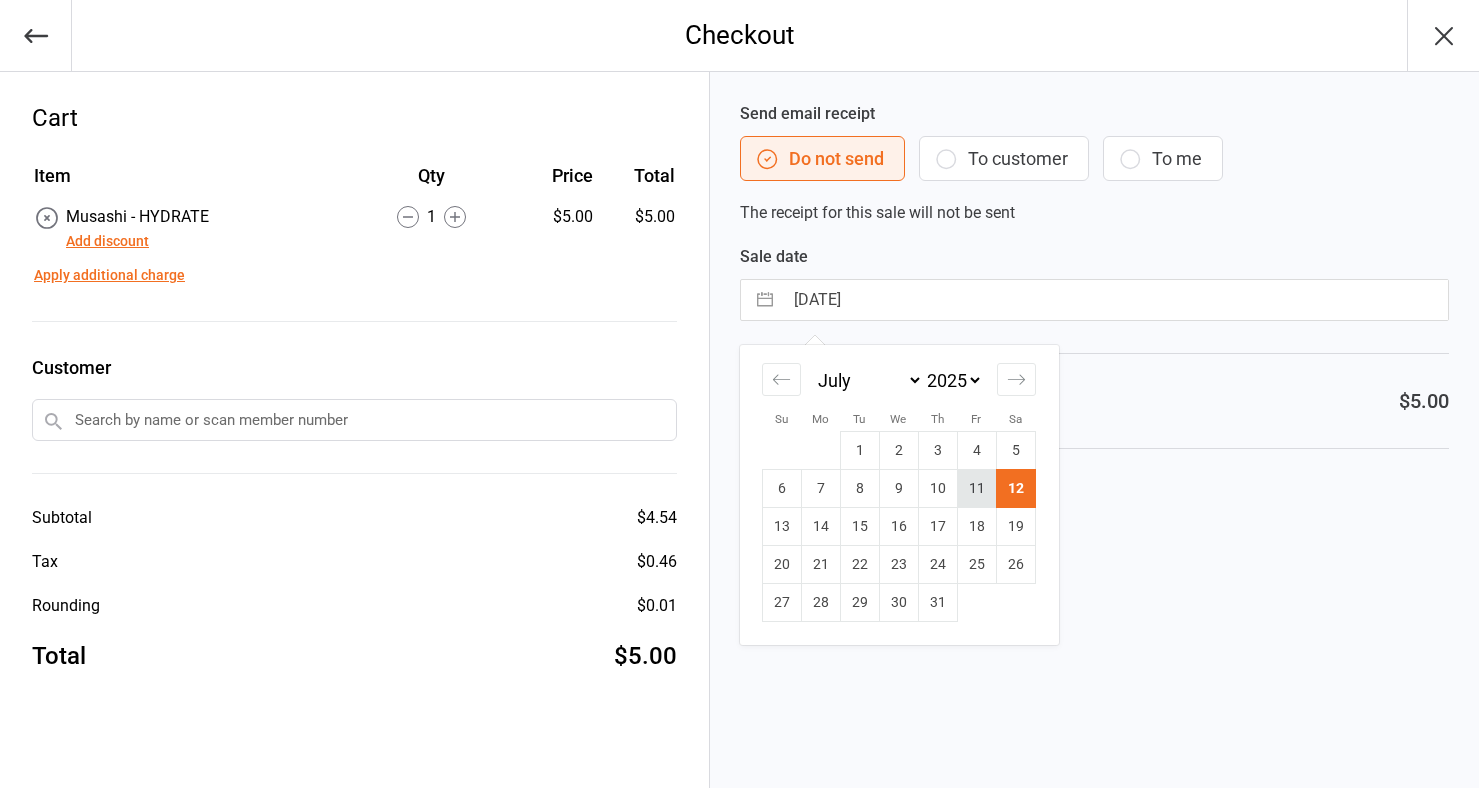 click on "11" at bounding box center [976, 489] 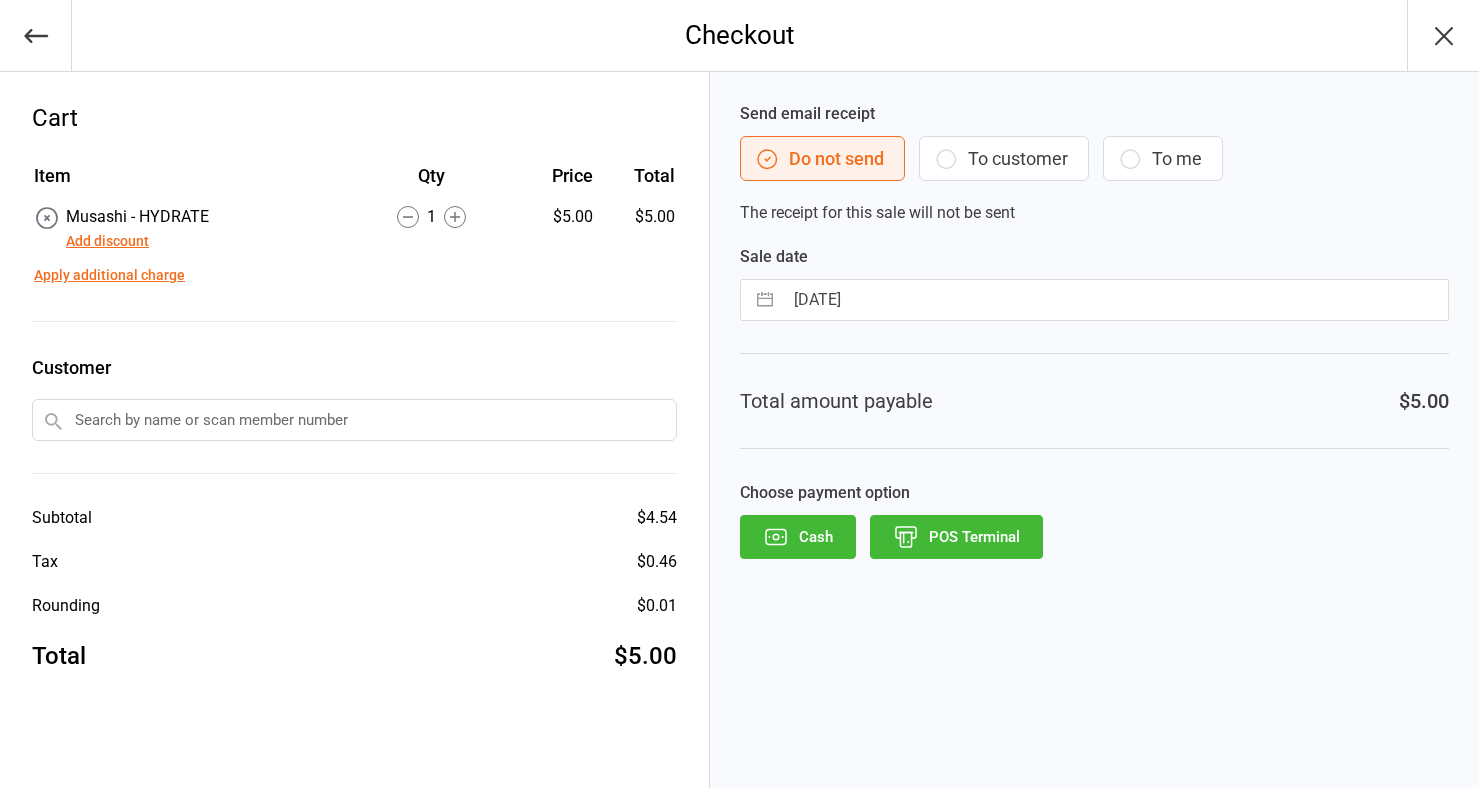 click on "POS Terminal" at bounding box center [956, 537] 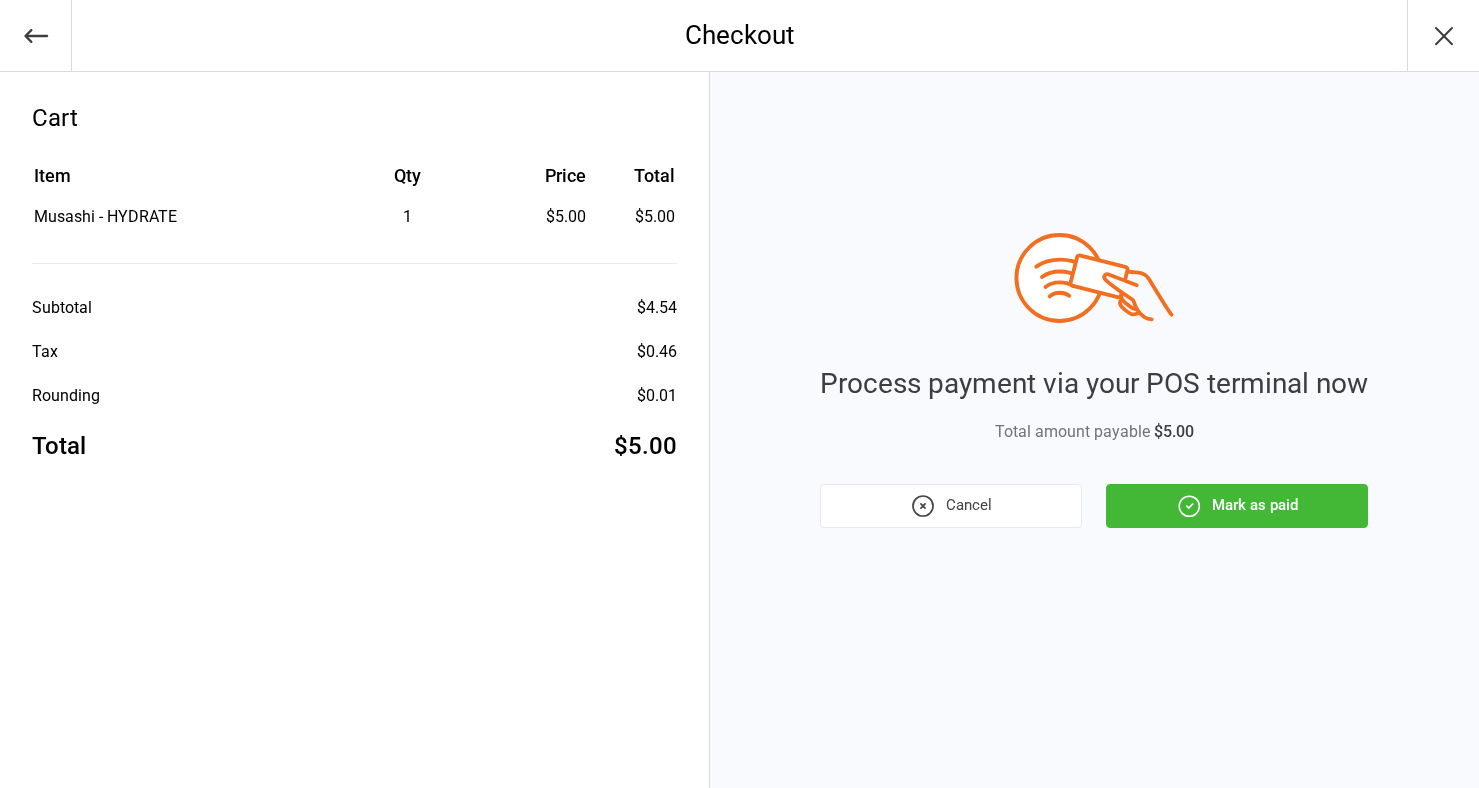 click on "Mark as paid" at bounding box center (1237, 506) 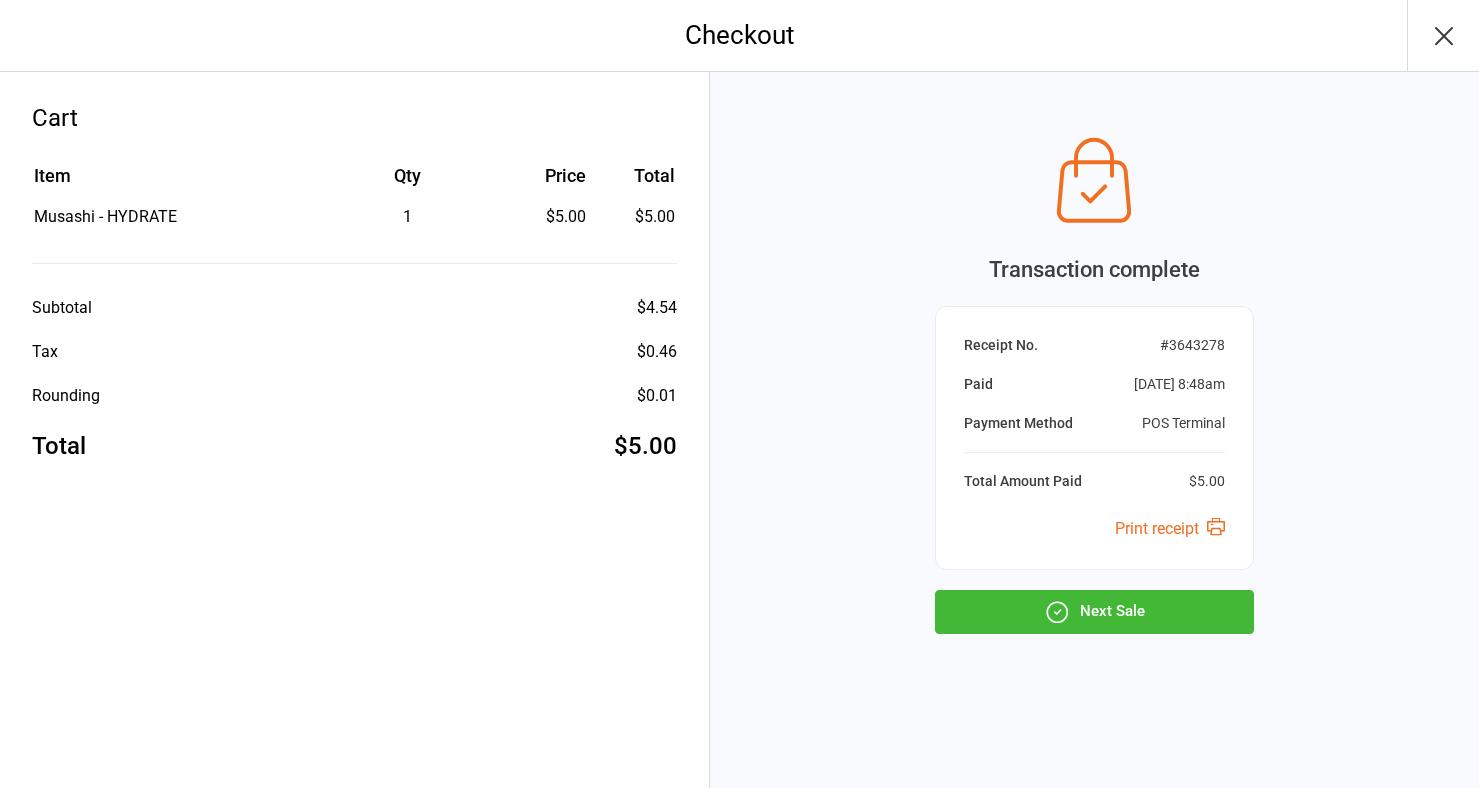 click on "Next Sale" at bounding box center [1094, 612] 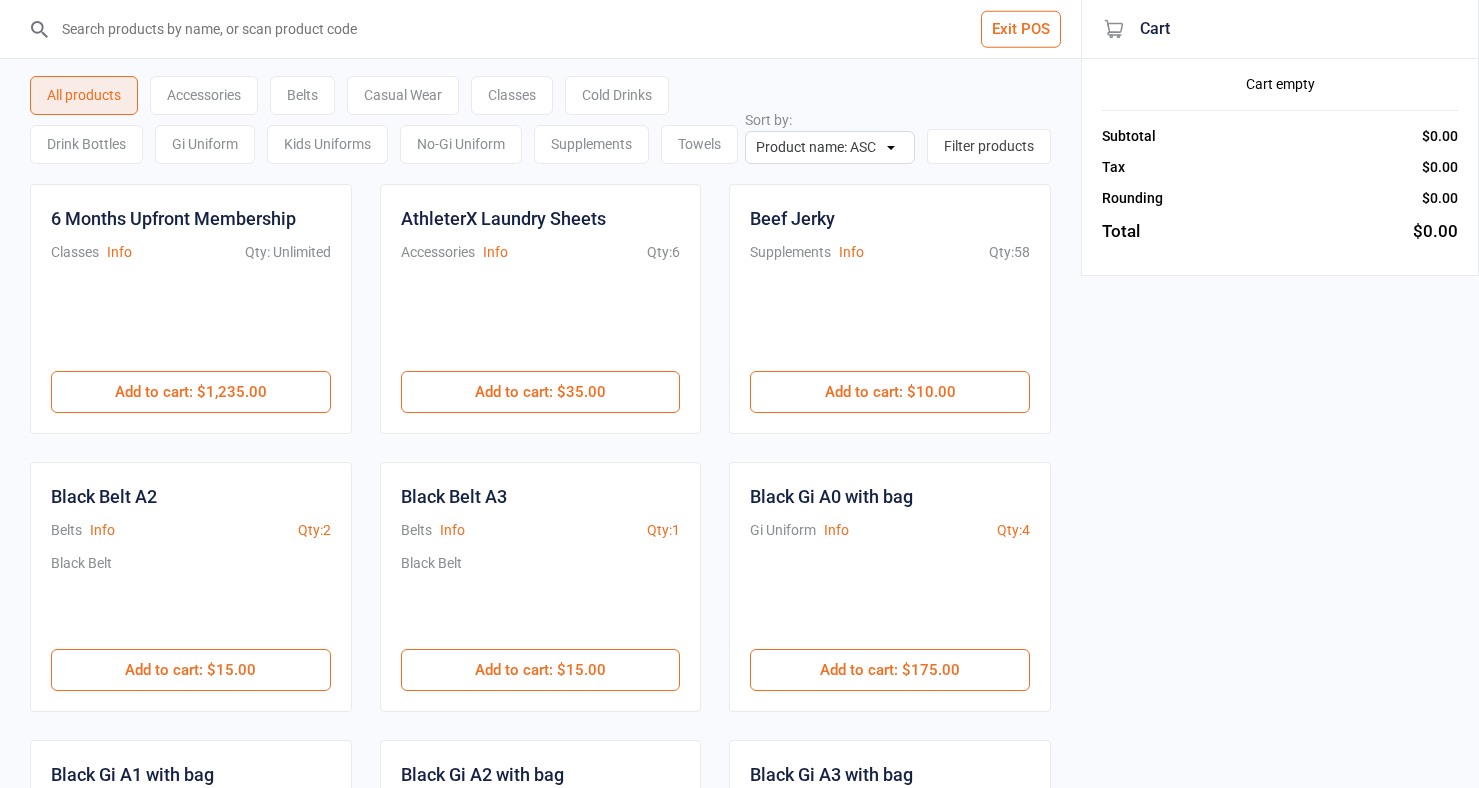click on "No-Gi Uniform" at bounding box center (461, 144) 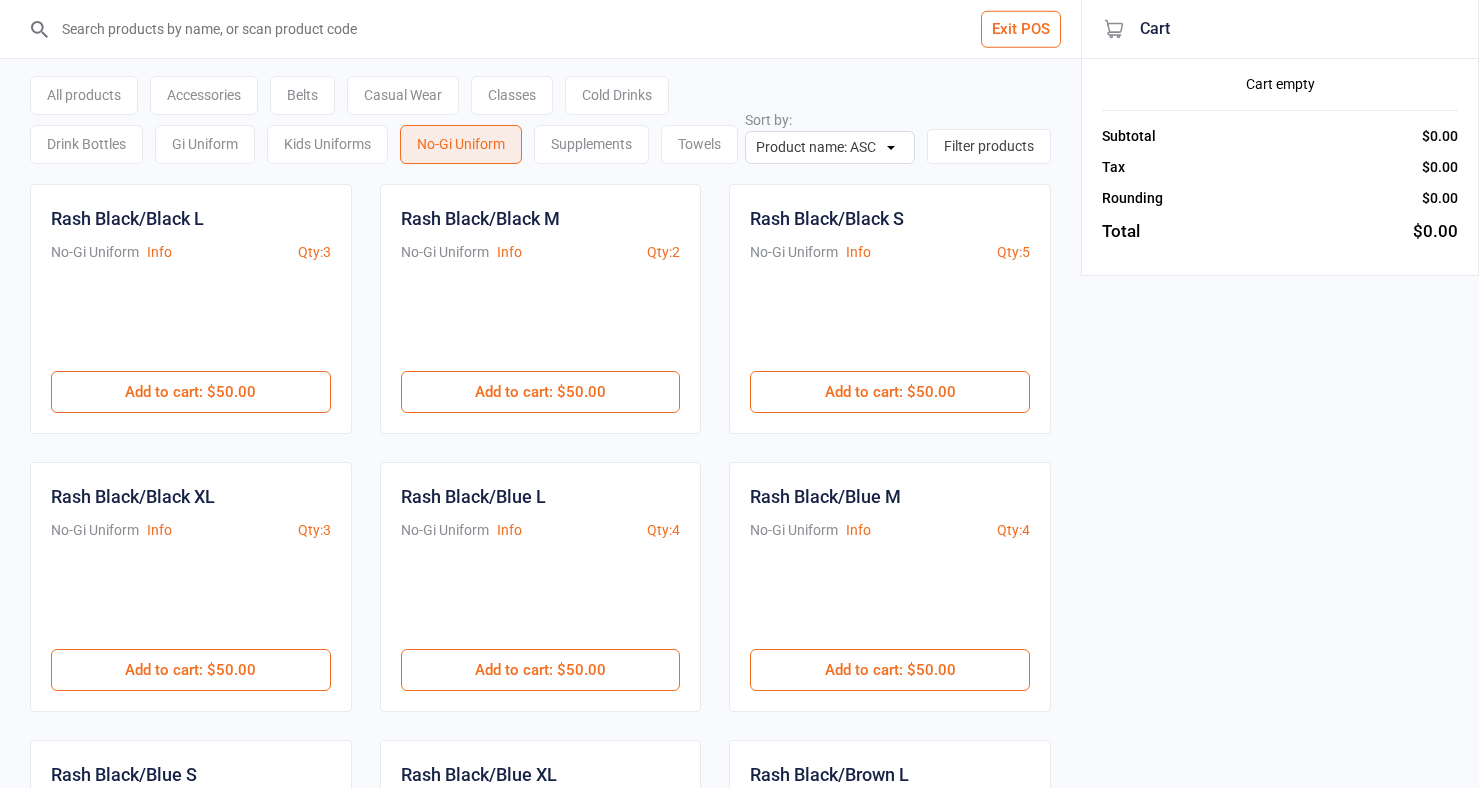 scroll, scrollTop: 0, scrollLeft: 0, axis: both 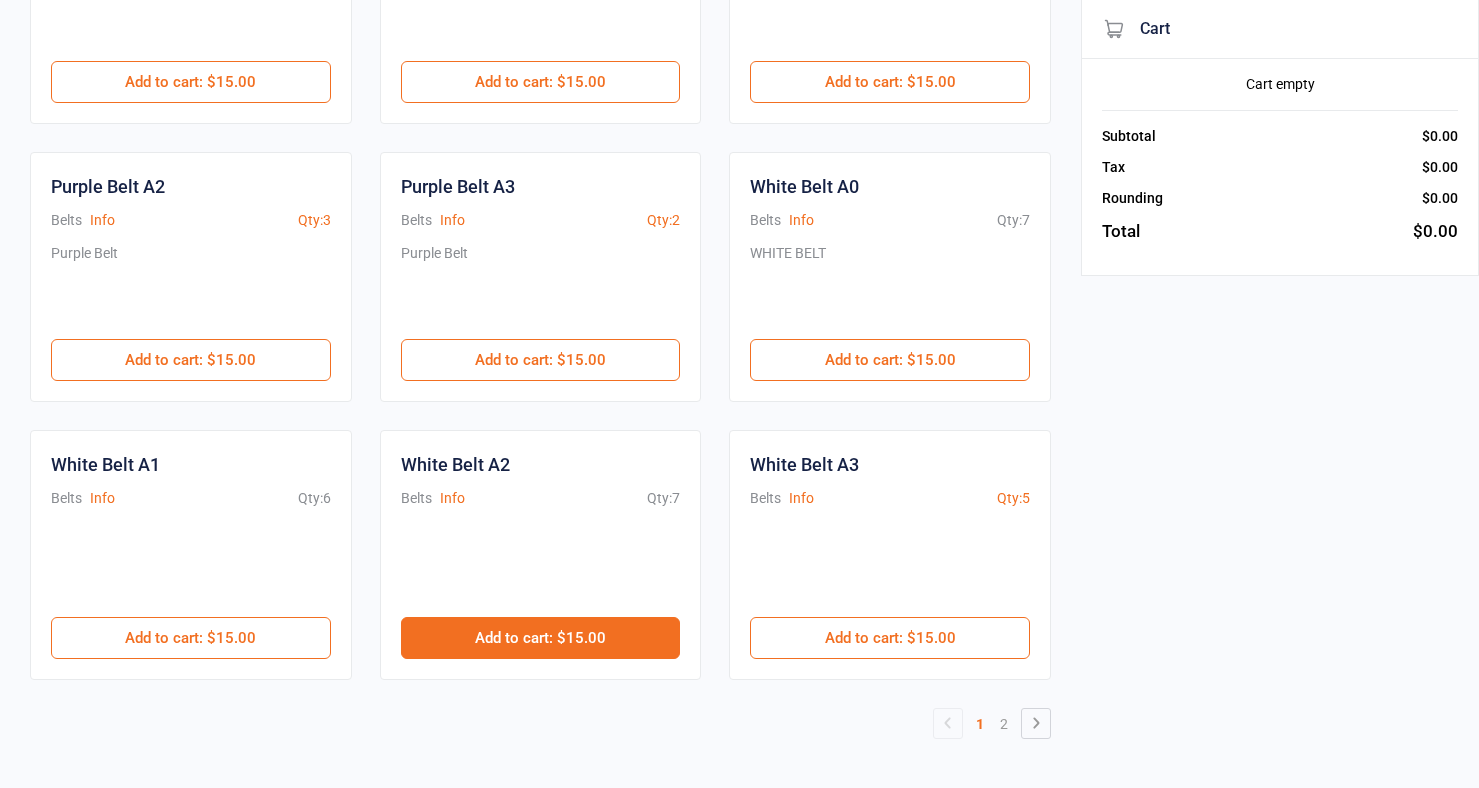 click on "Add to cart :   $15.00" at bounding box center [541, 638] 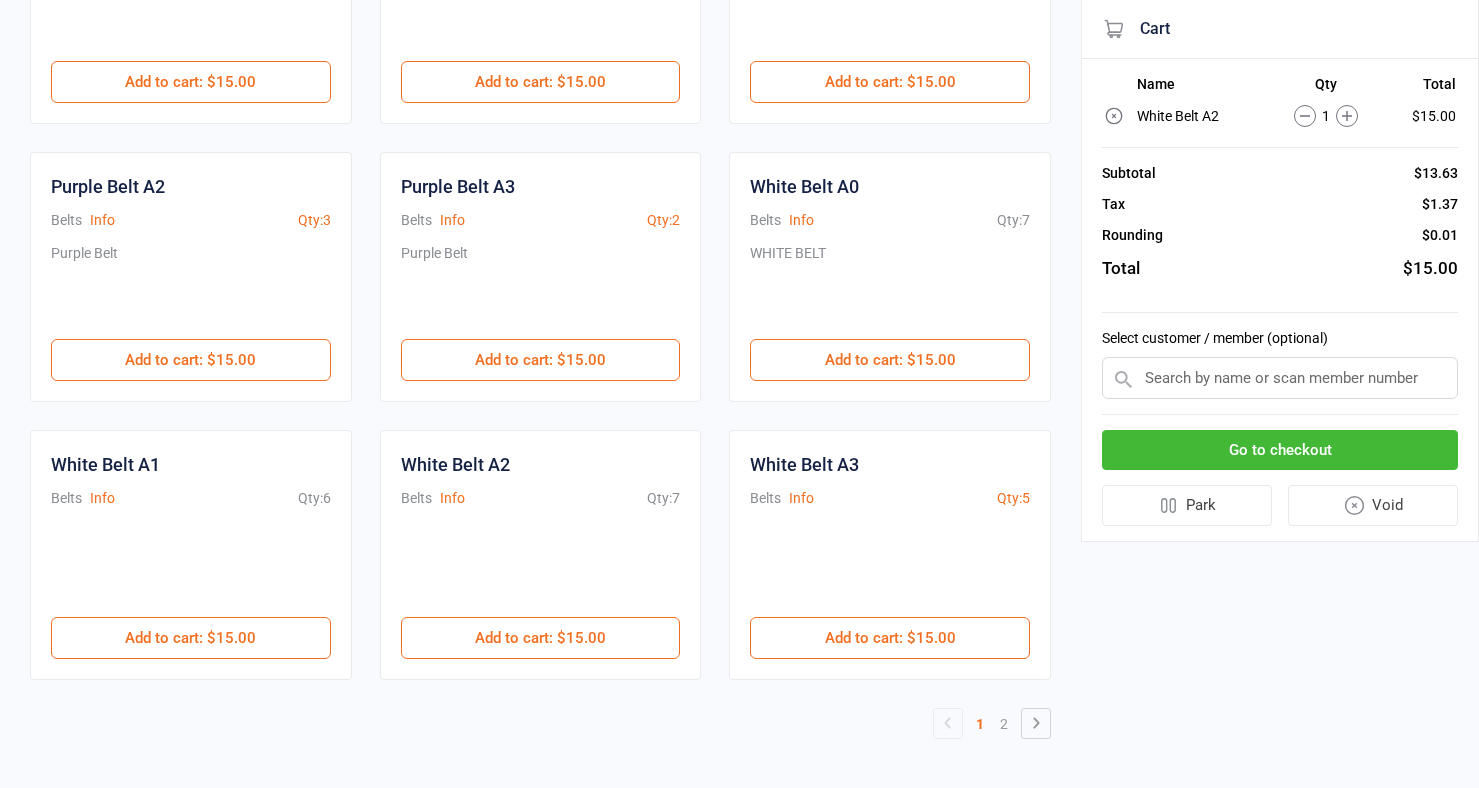 click on "Go to checkout" at bounding box center [1280, 450] 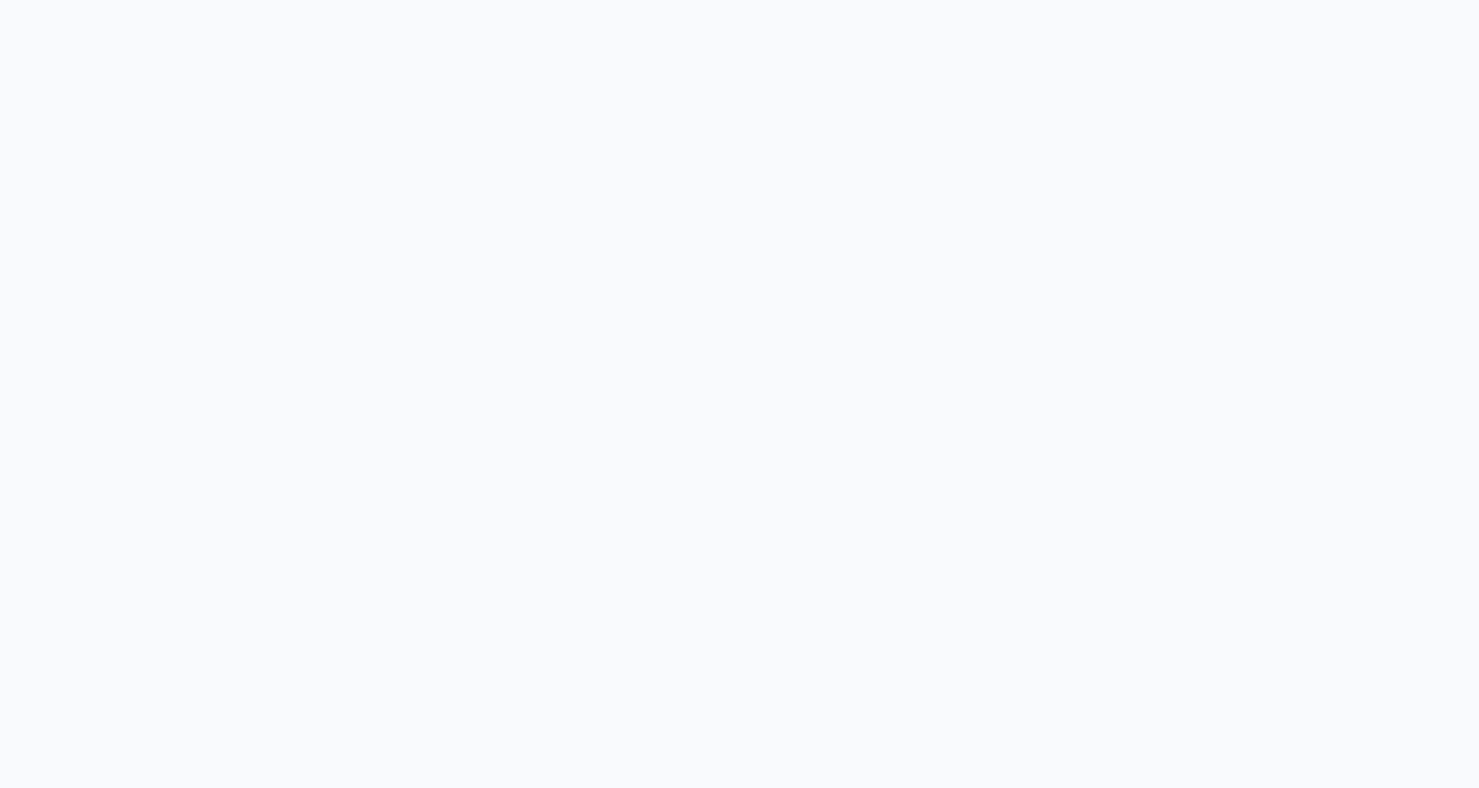 scroll, scrollTop: 0, scrollLeft: 0, axis: both 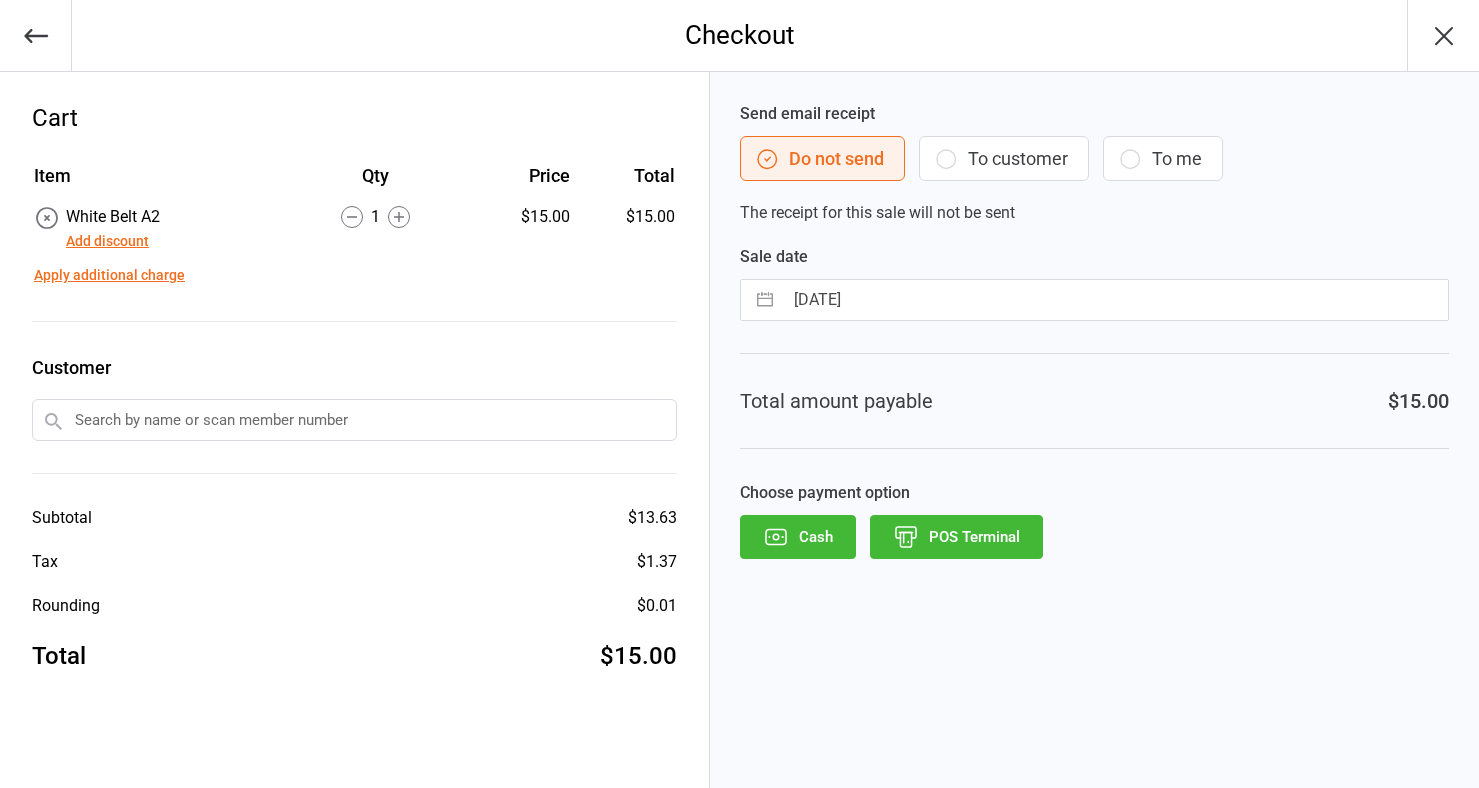 click at bounding box center [354, 420] 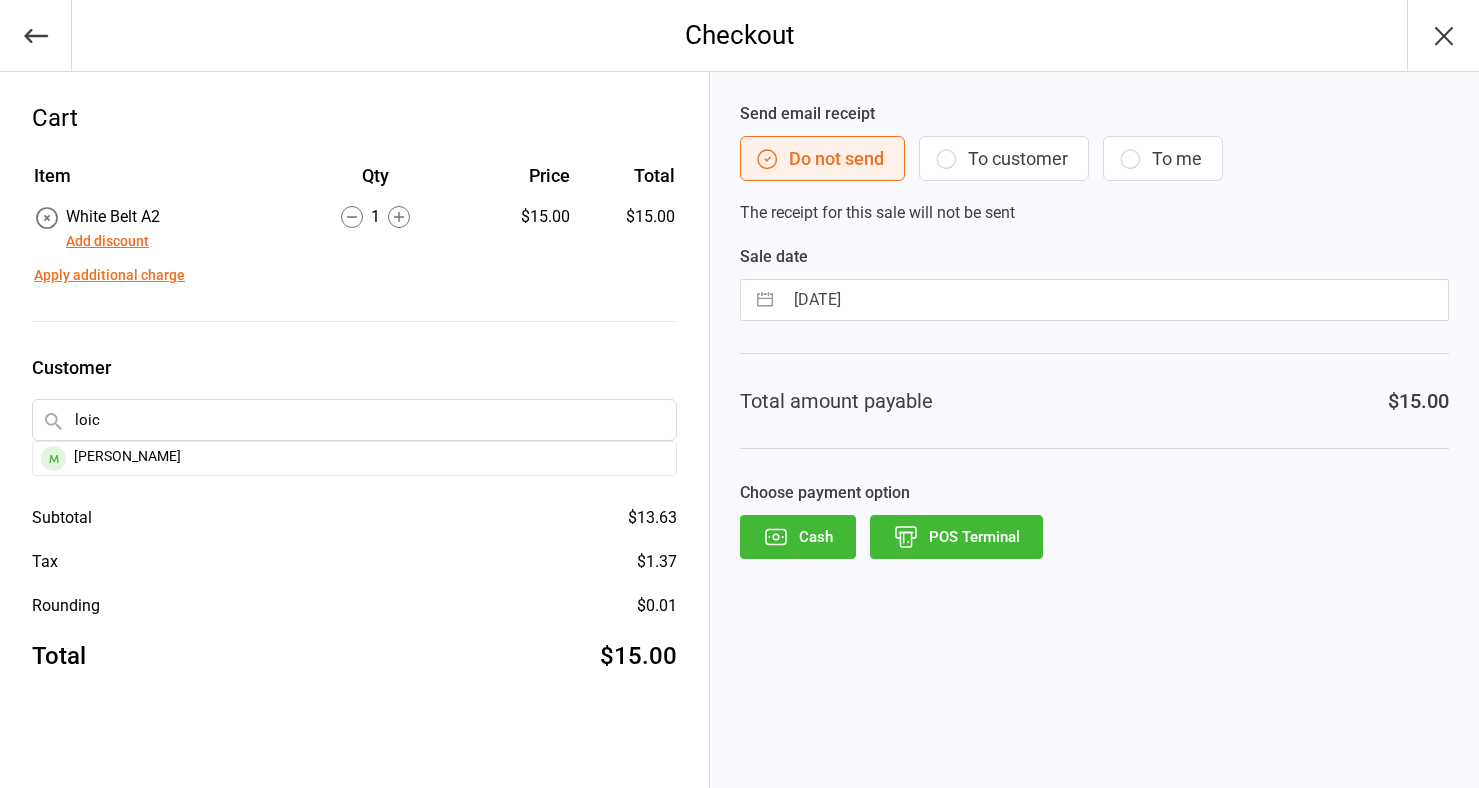 type on "logic" 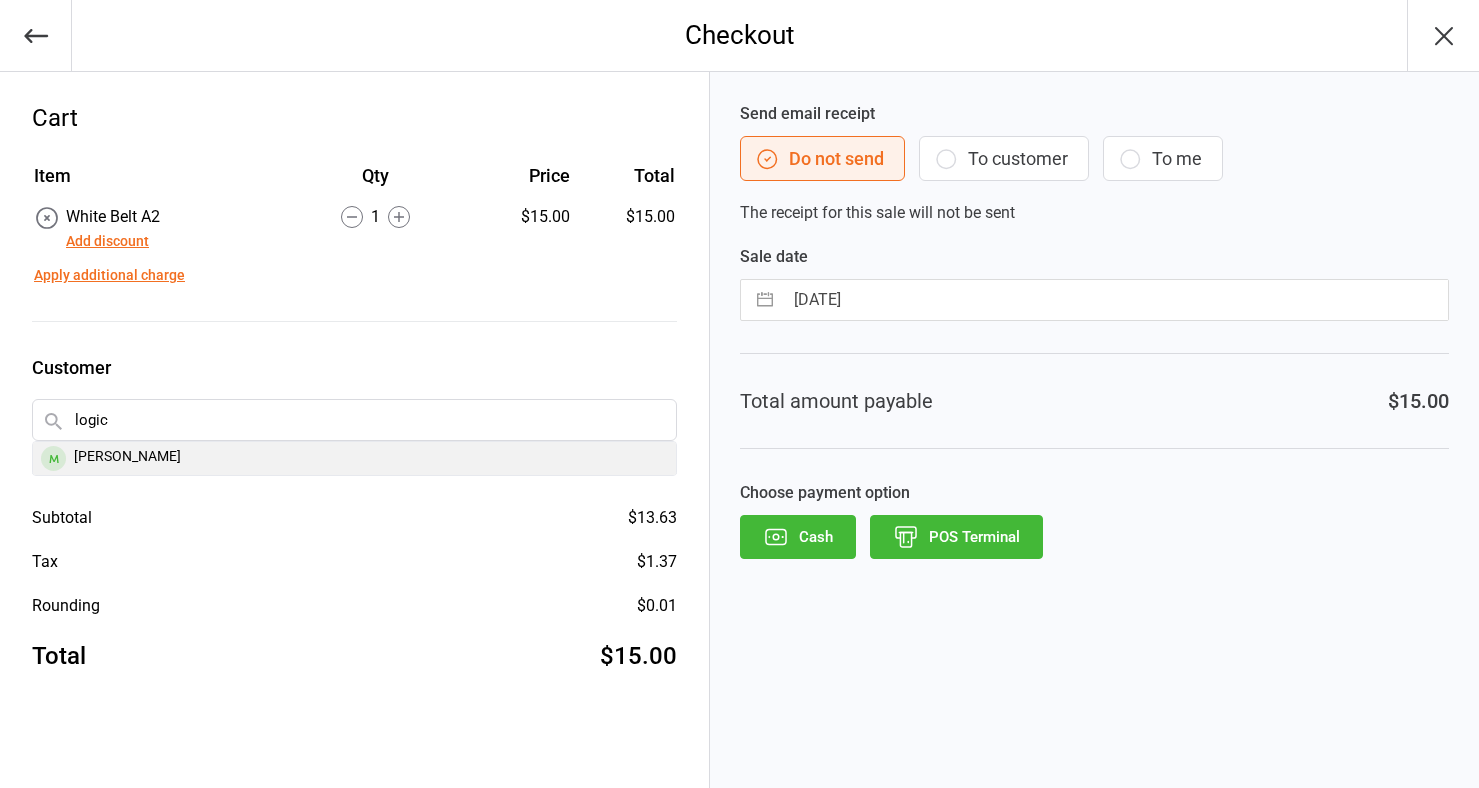 drag, startPoint x: 304, startPoint y: 435, endPoint x: 181, endPoint y: 455, distance: 124.61541 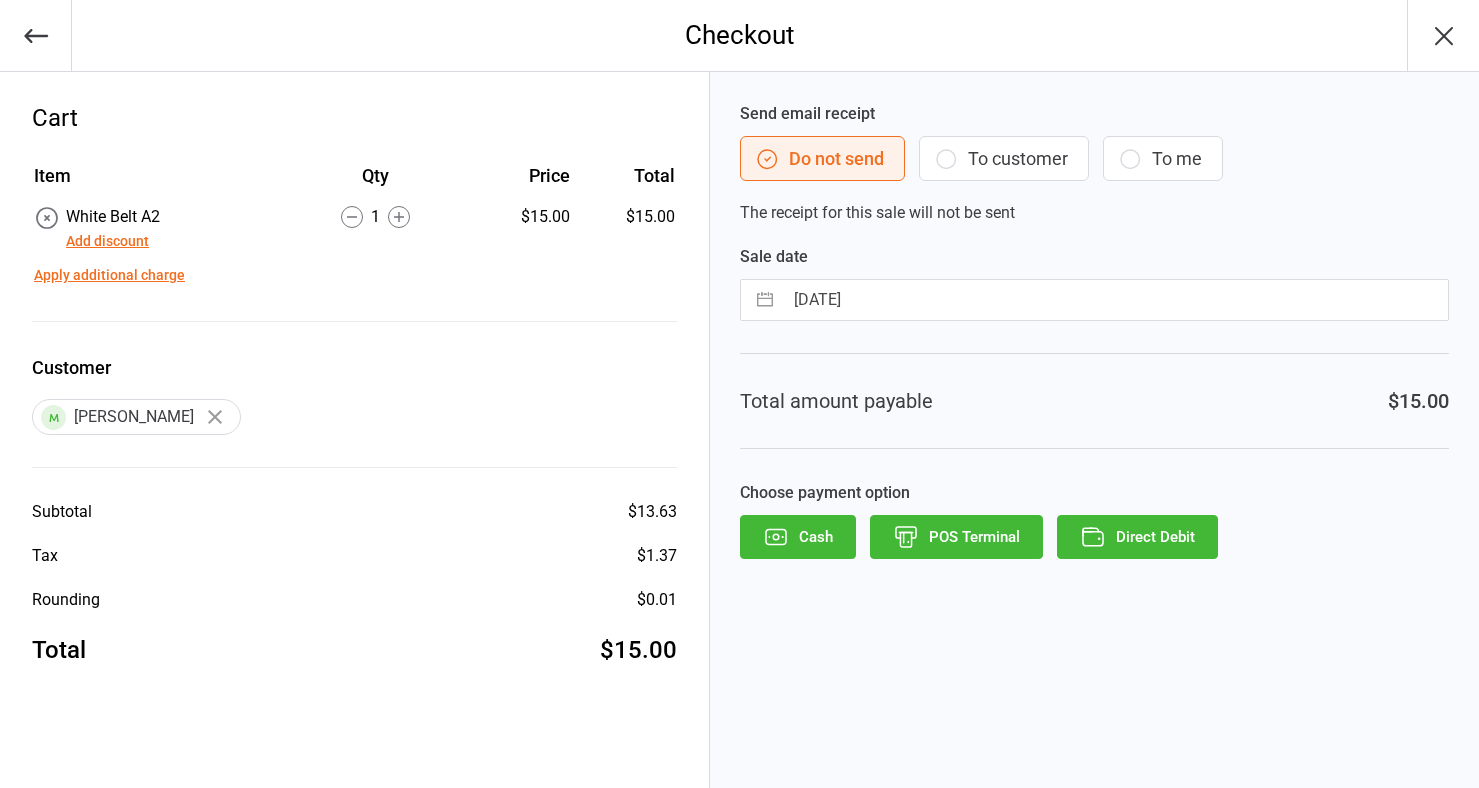 click on "[DATE]" at bounding box center [1115, 300] 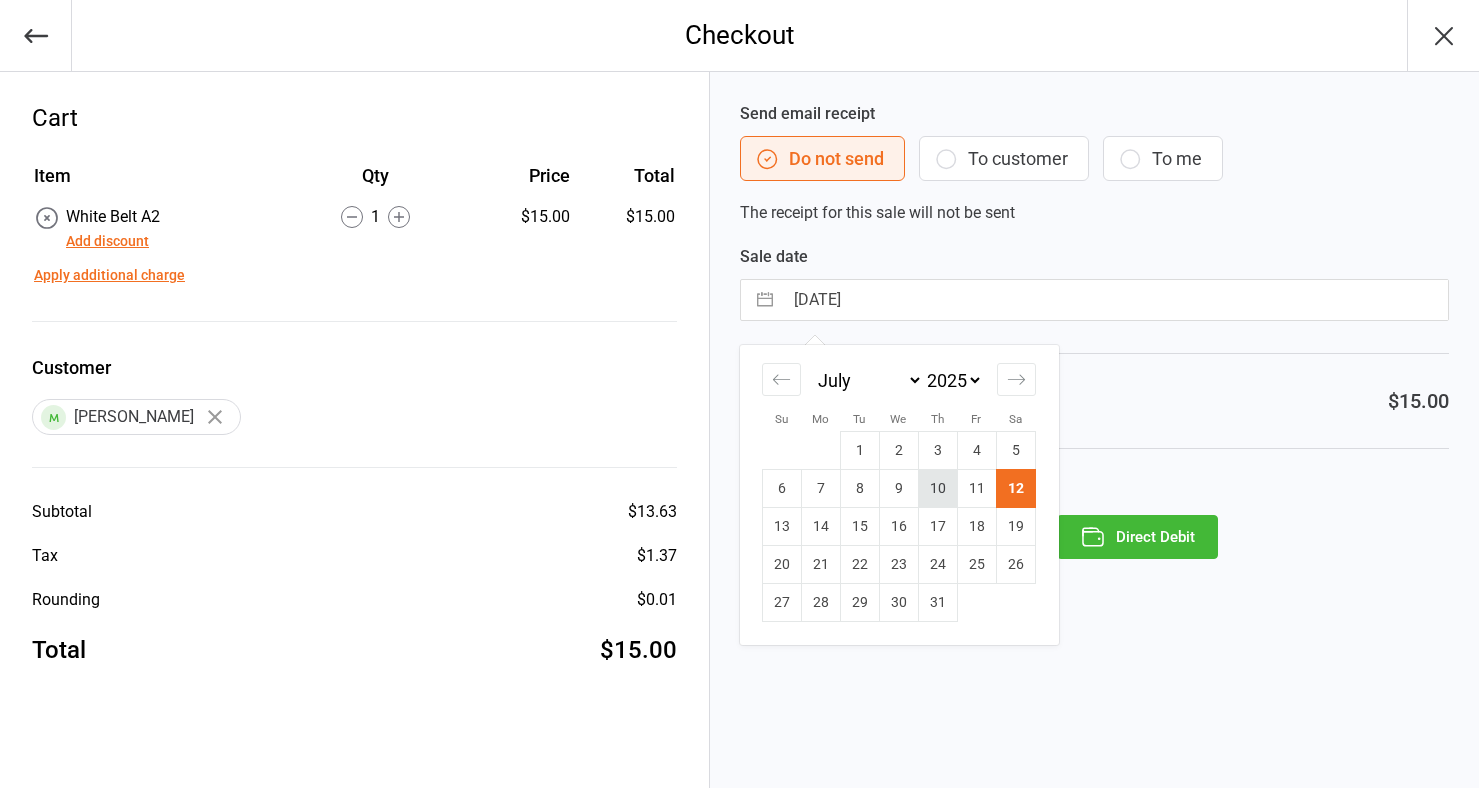 click on "10" at bounding box center [937, 489] 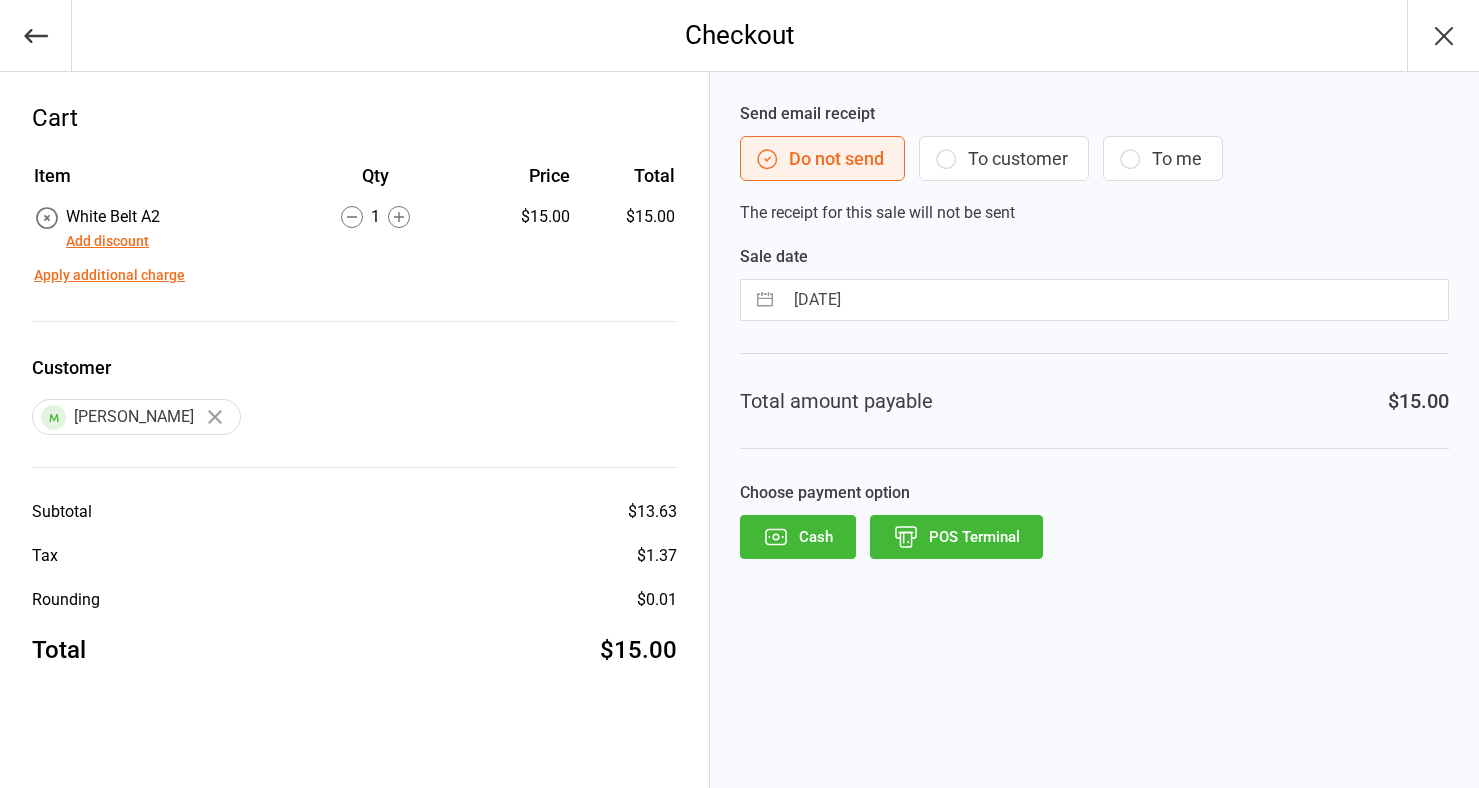 click on "POS Terminal" at bounding box center [956, 537] 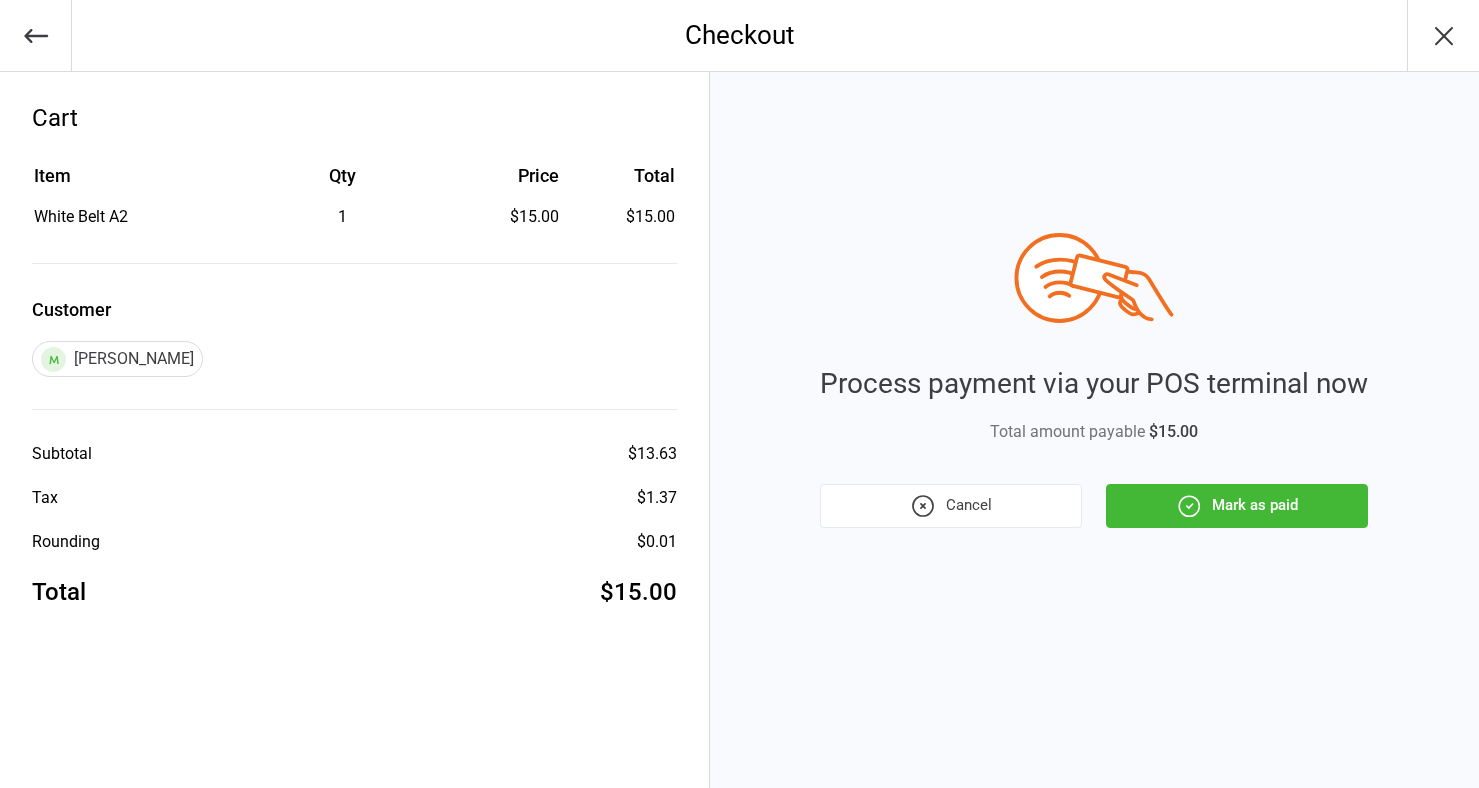 click on "Mark as paid" at bounding box center [1237, 506] 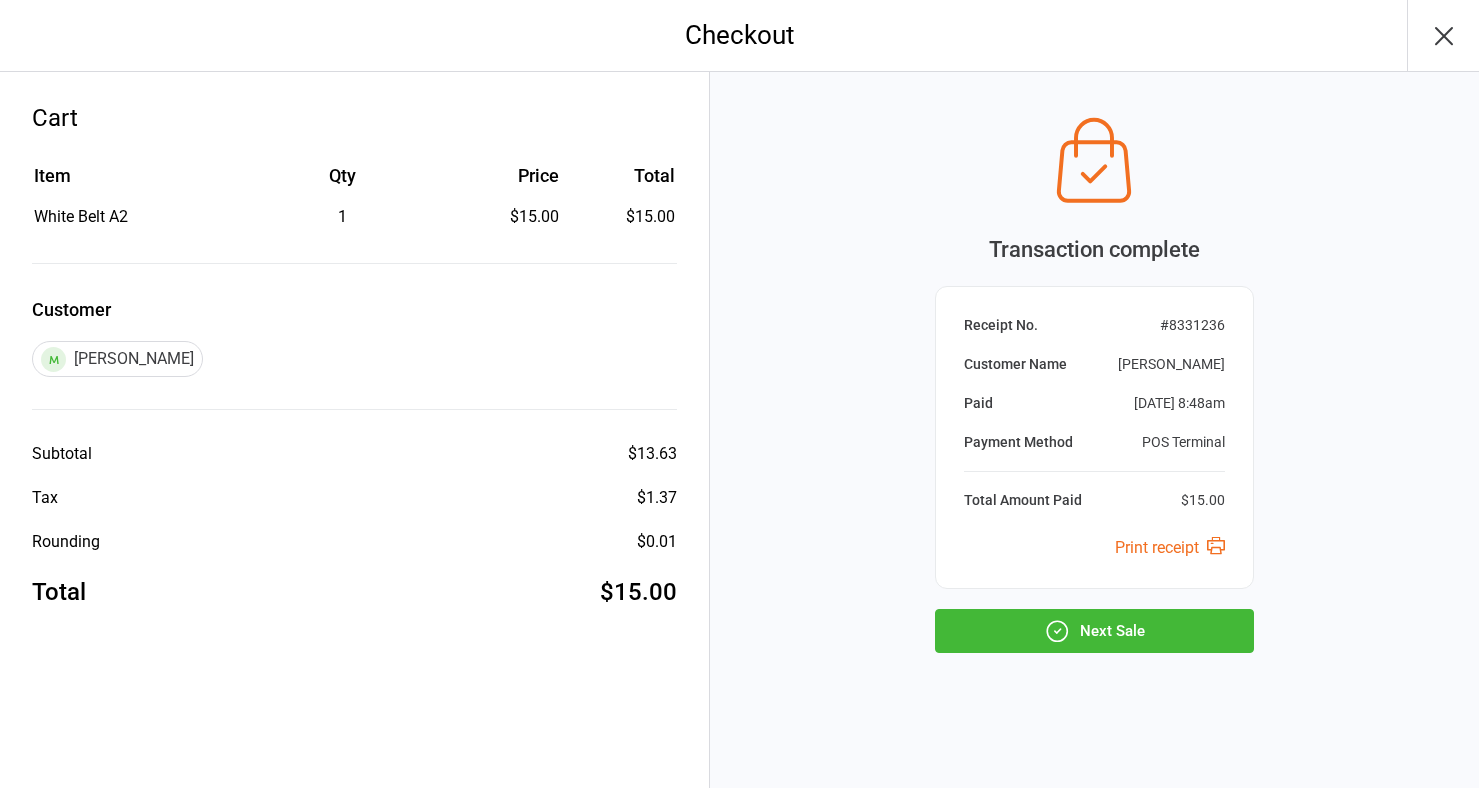 click on "Next Sale" at bounding box center (1094, 631) 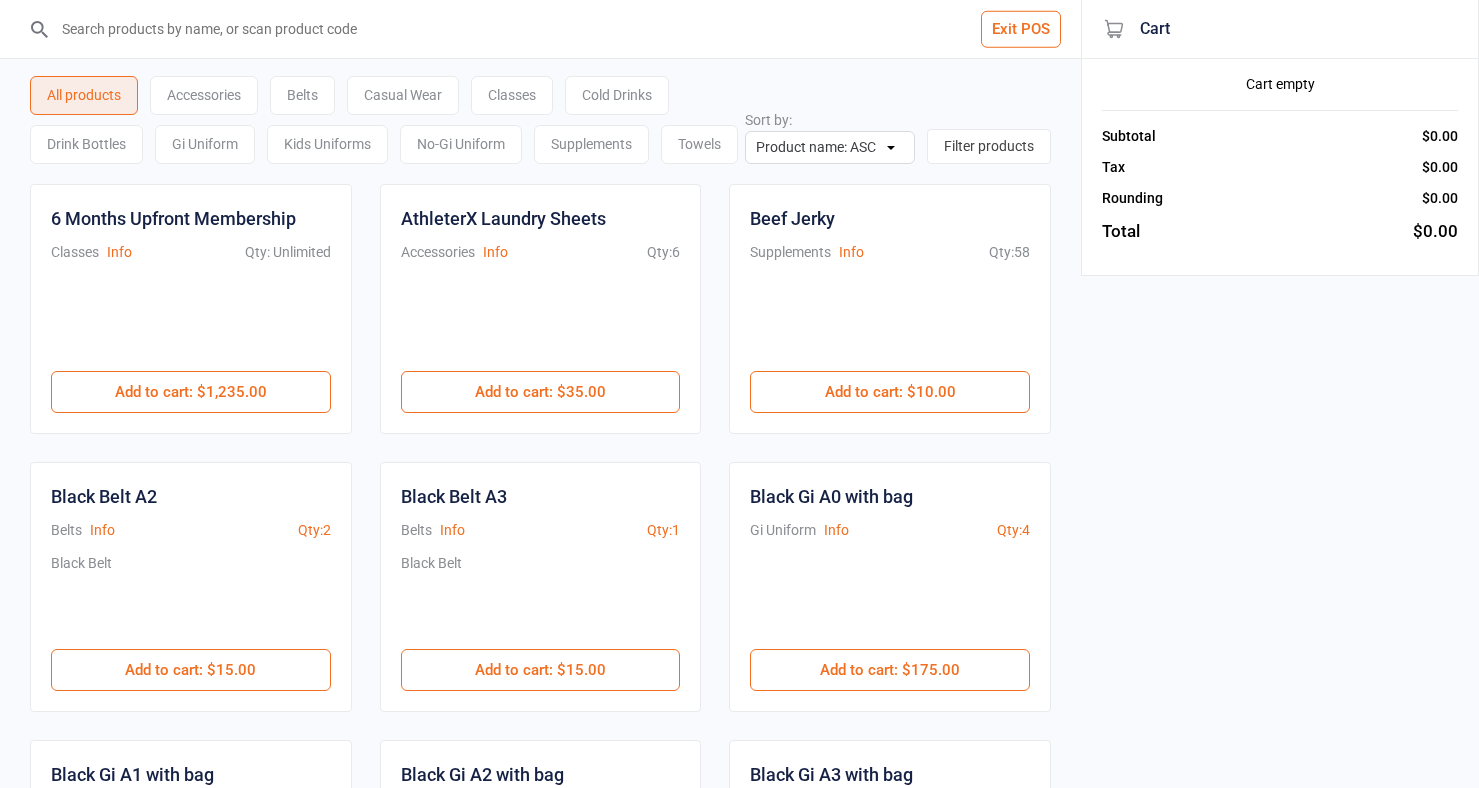 click on "Cold Drinks" at bounding box center (617, 95) 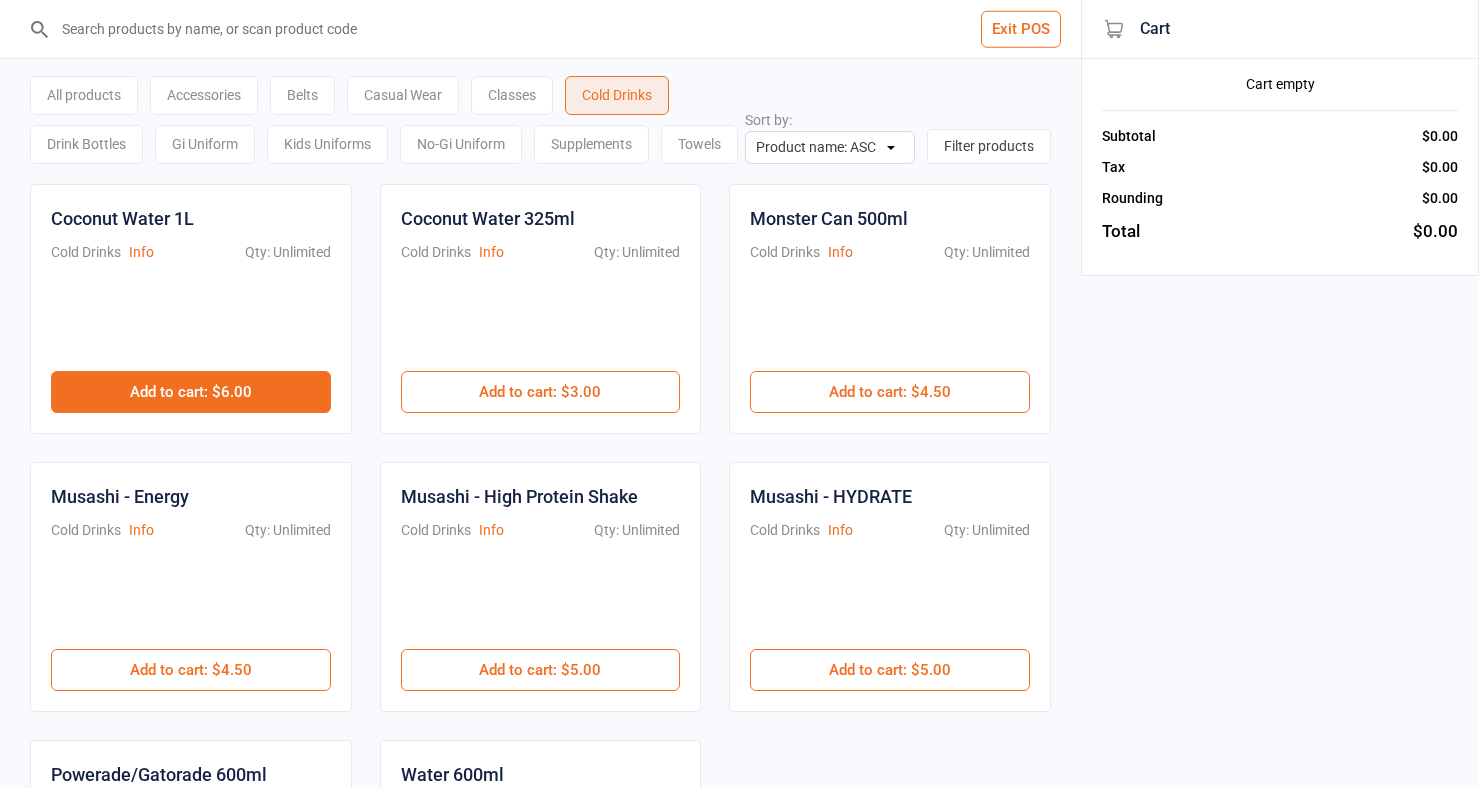 click on "Add to cart :   $6.00" at bounding box center [191, 392] 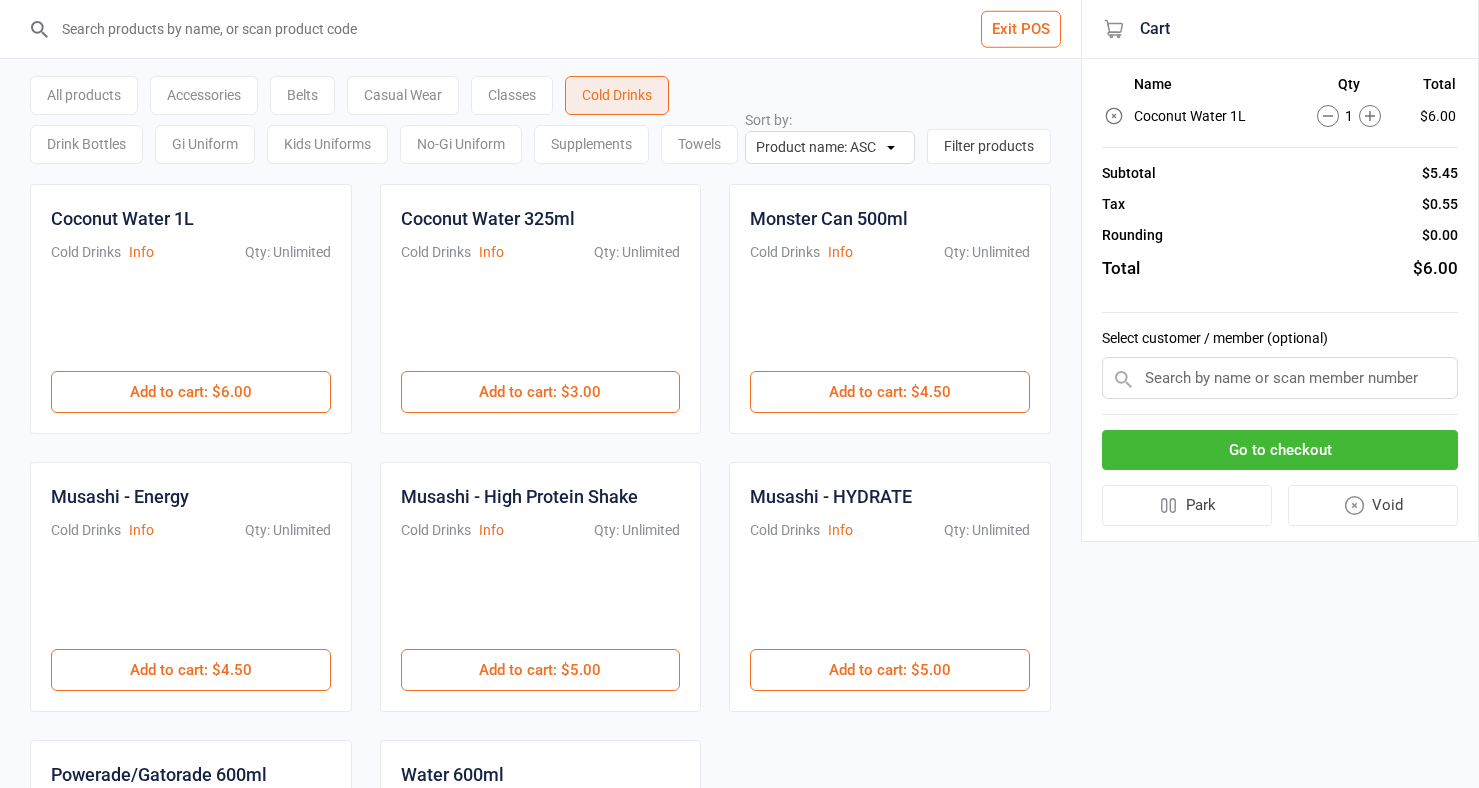 click on "Go to checkout" at bounding box center (1280, 450) 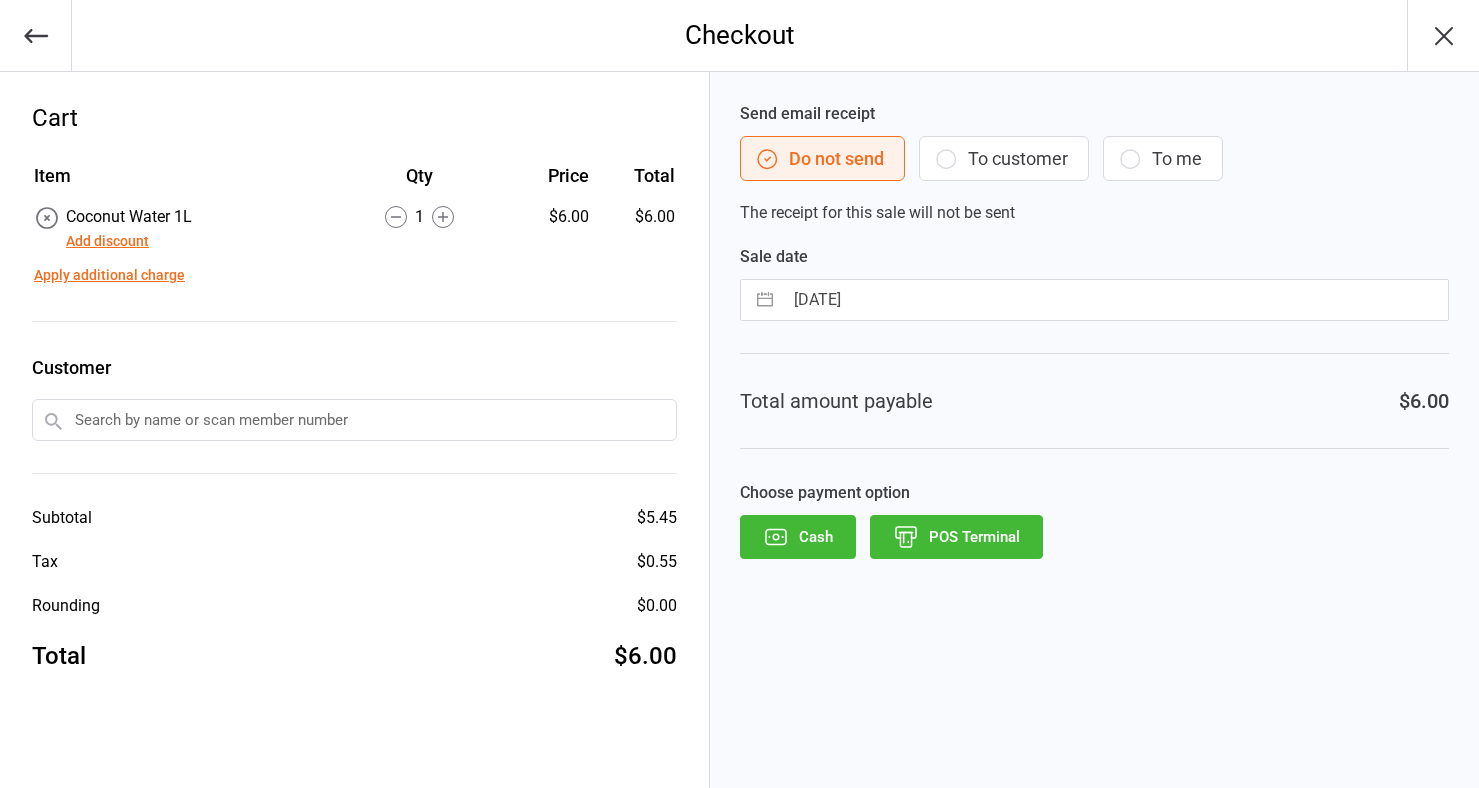 click on "[DATE]" at bounding box center [1115, 300] 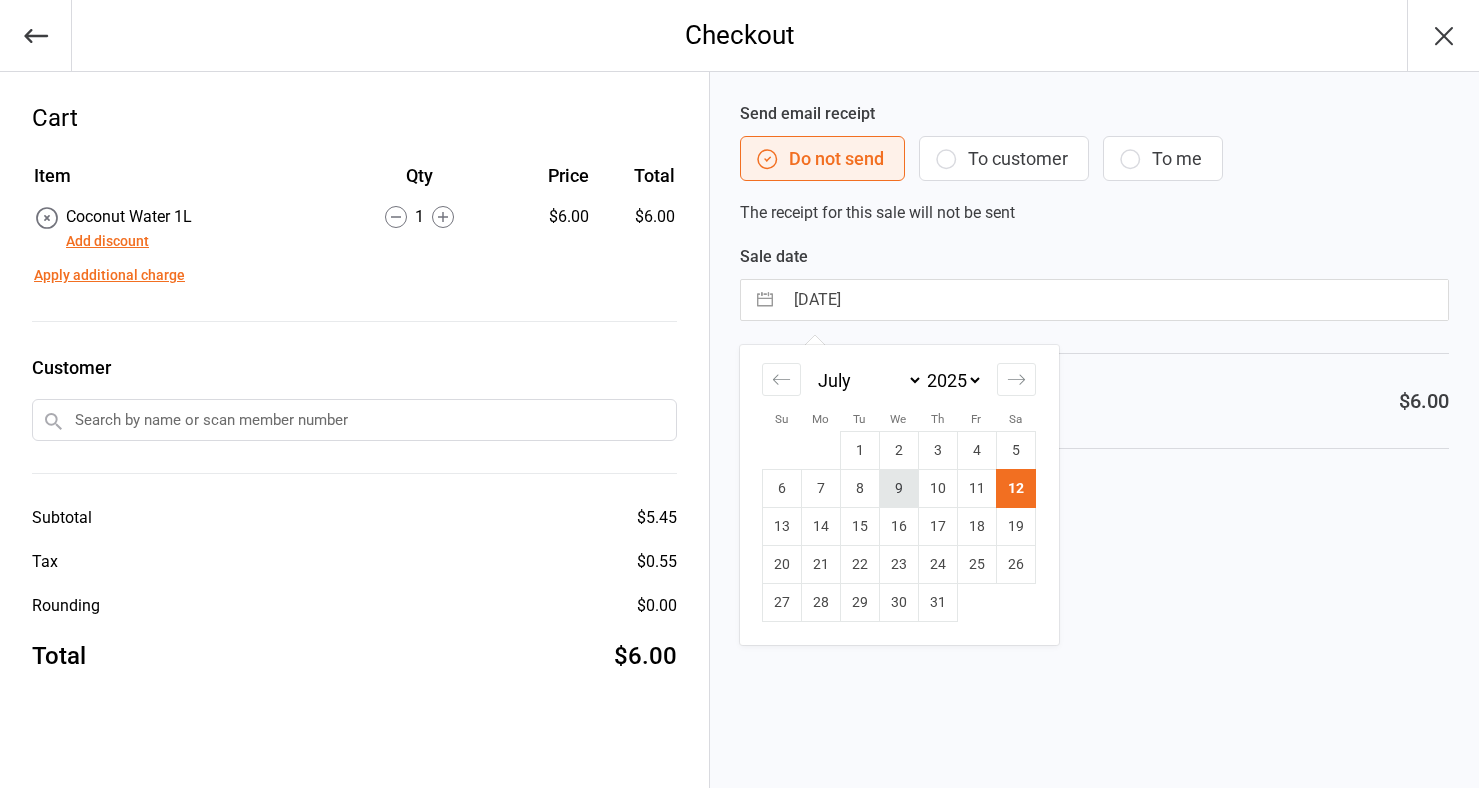 click on "9" at bounding box center (898, 489) 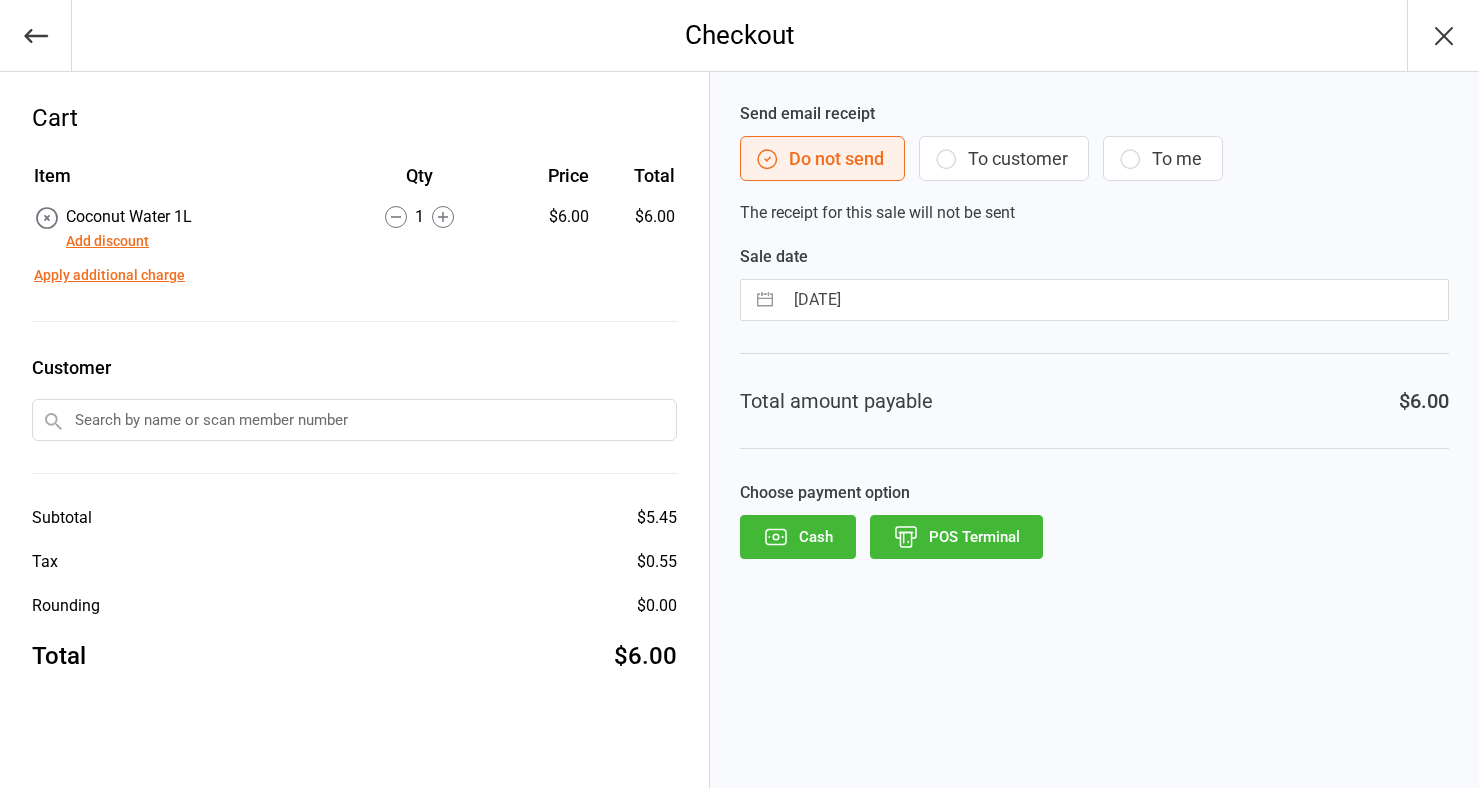 click on "POS Terminal" at bounding box center [956, 537] 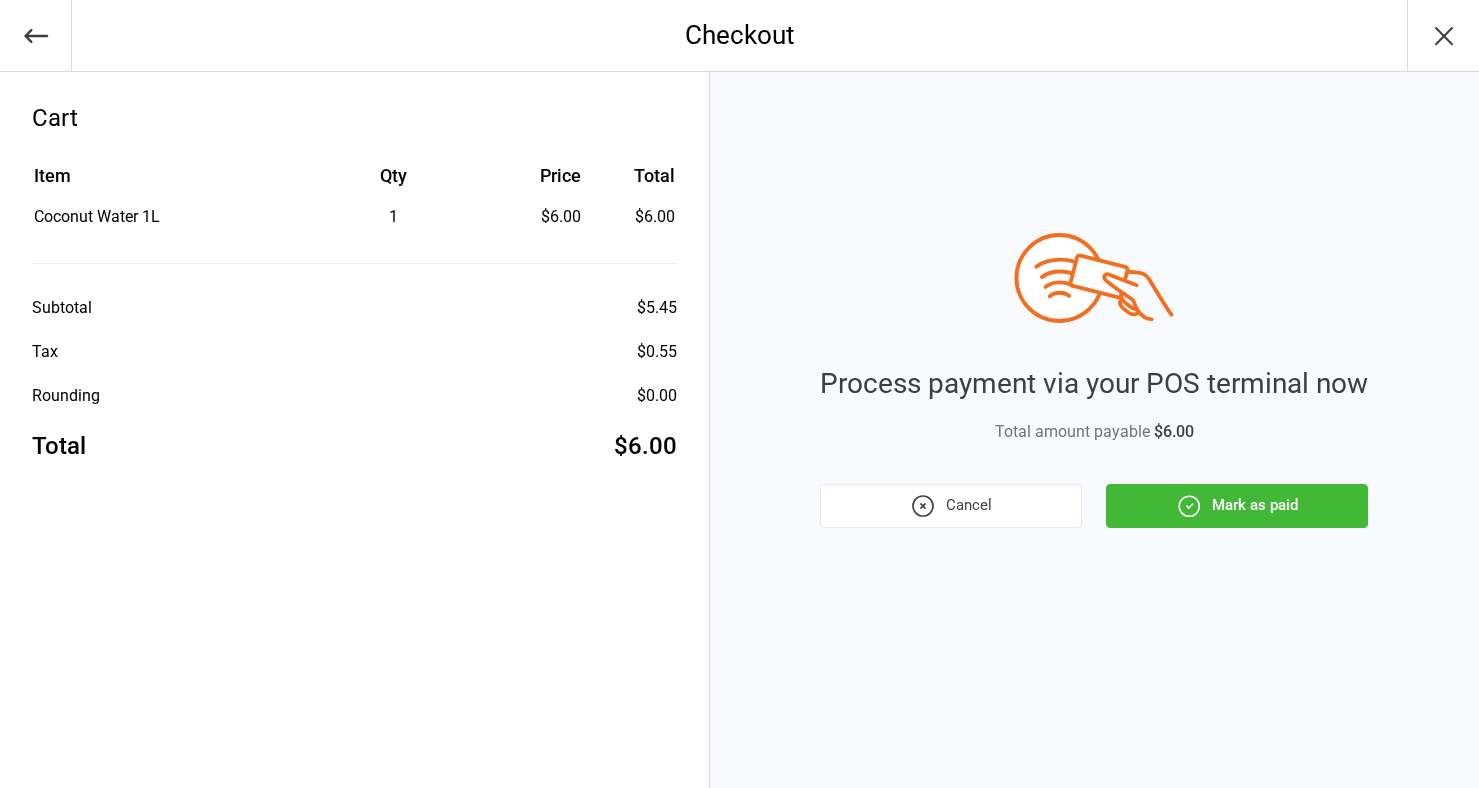 click on "Mark as paid" at bounding box center [1237, 506] 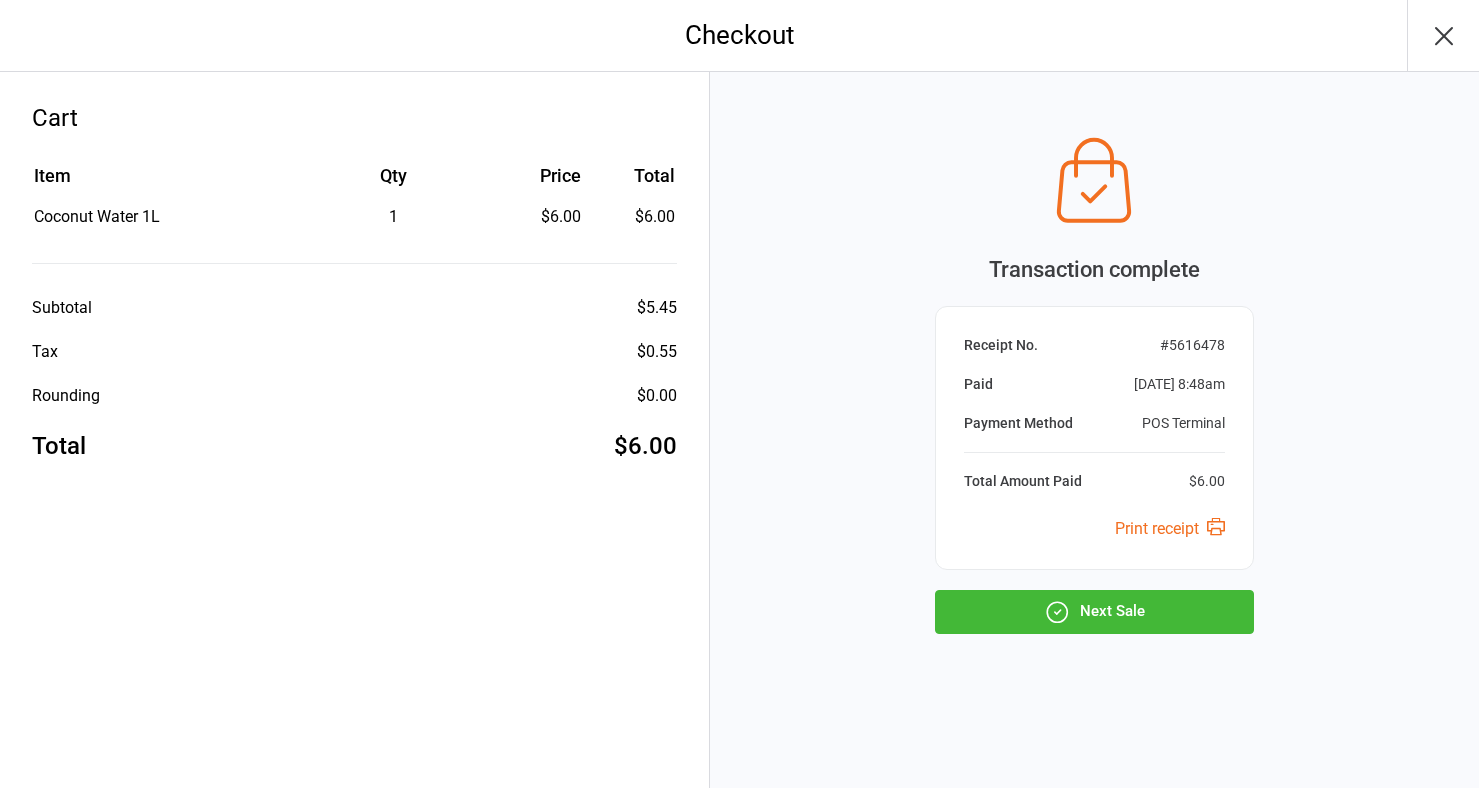click on "Next Sale" at bounding box center [1094, 612] 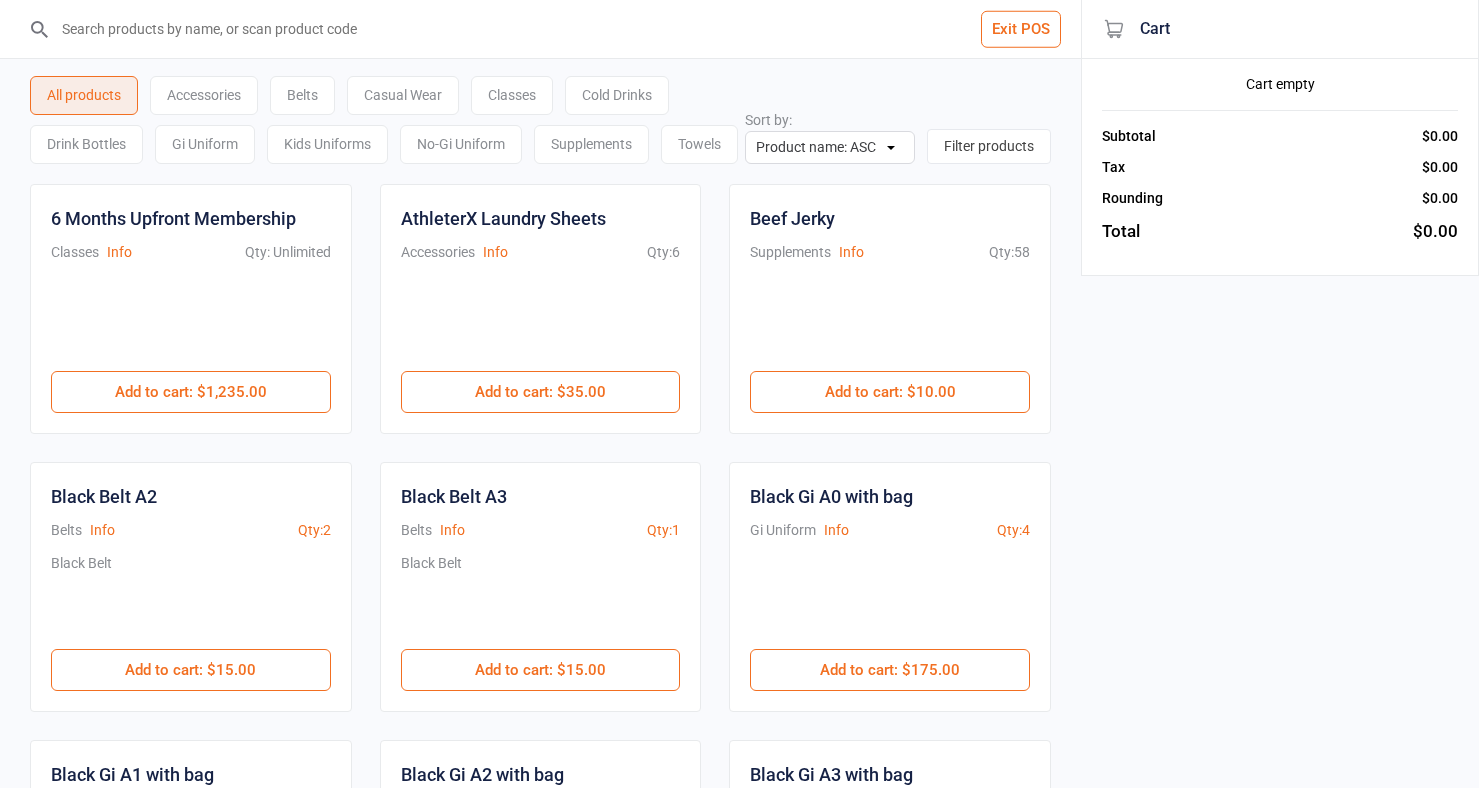 click on "Cold Drinks" at bounding box center [617, 95] 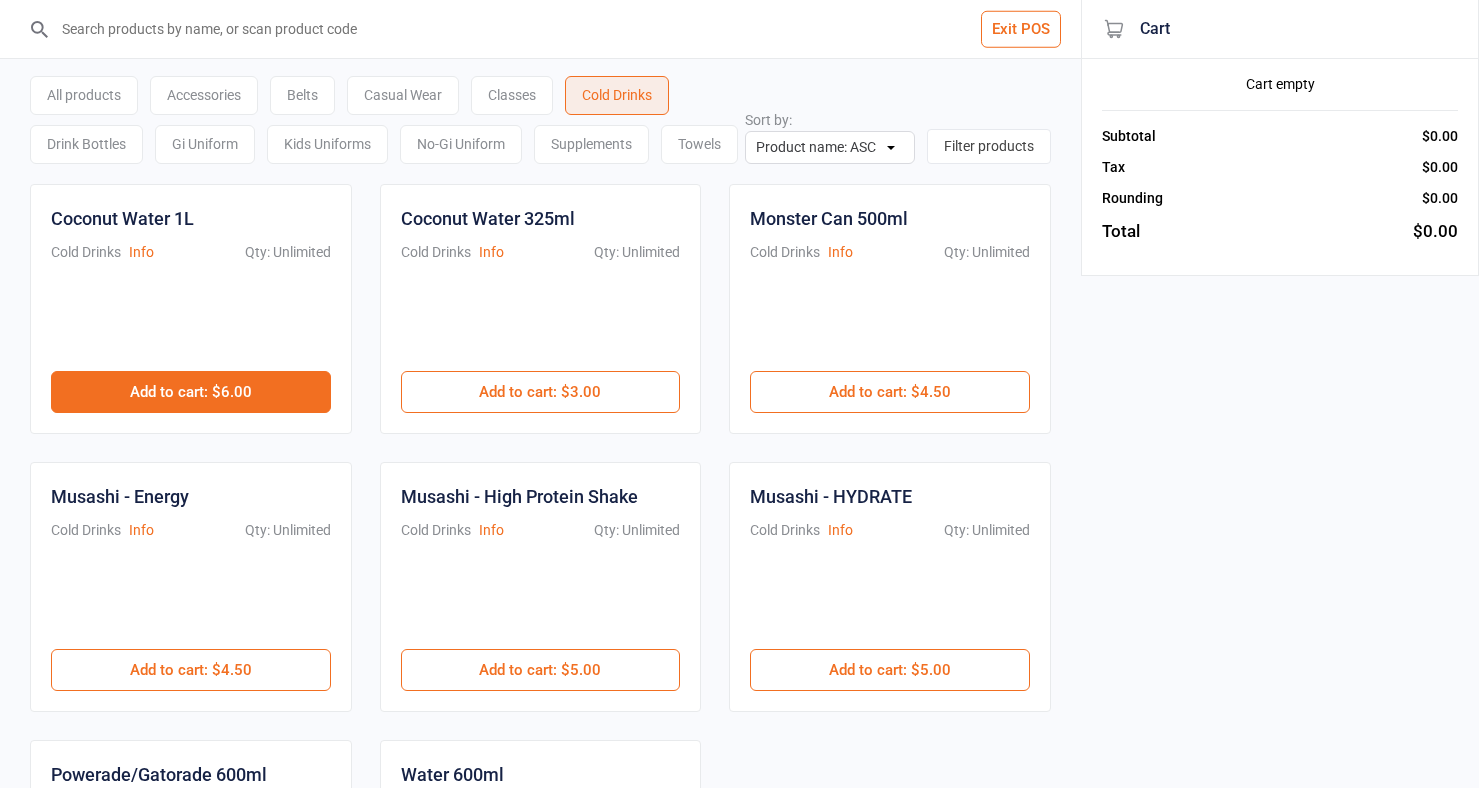 click on "Add to cart :   $6.00" at bounding box center [191, 392] 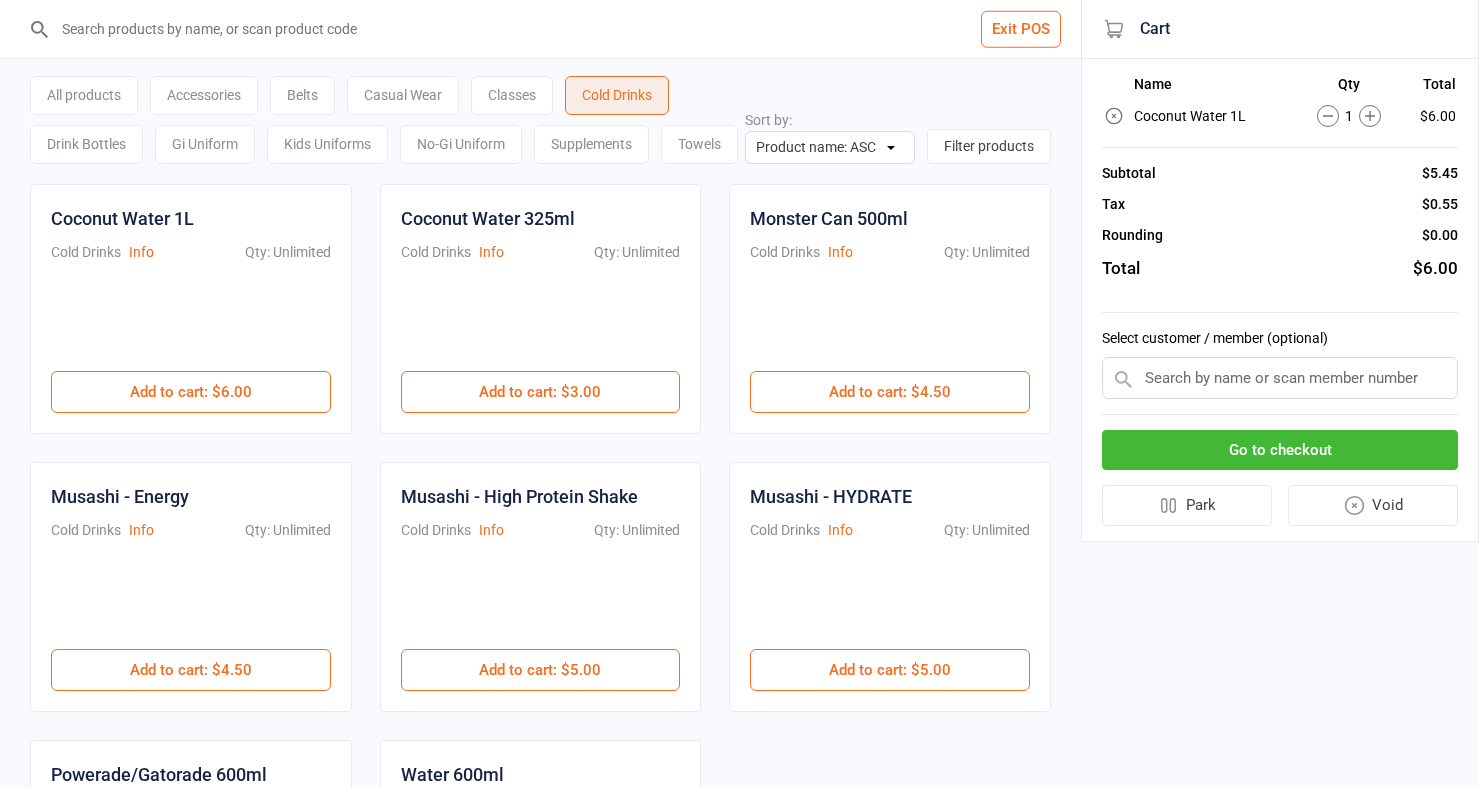 click on "Go to checkout" at bounding box center [1280, 450] 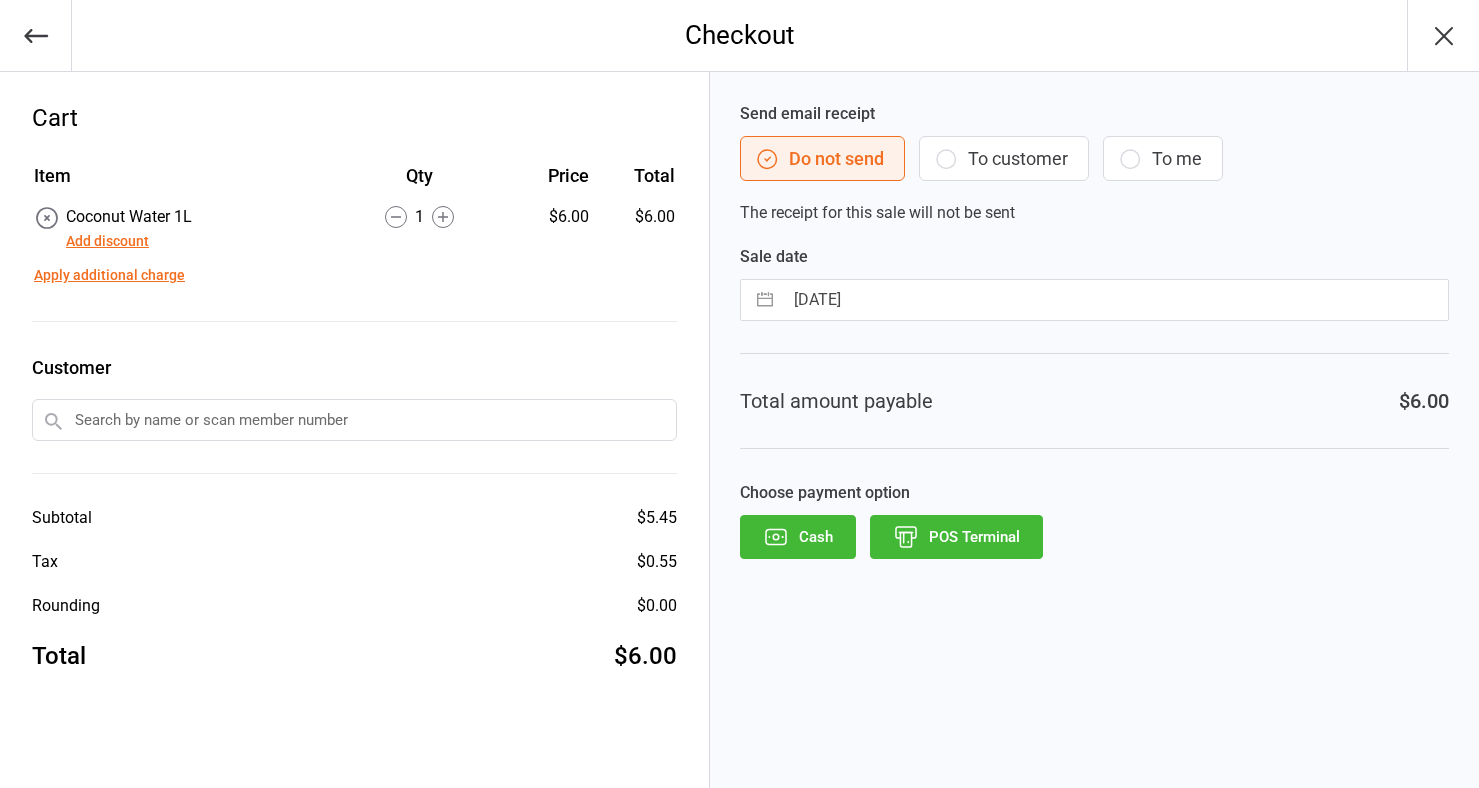 select on "5" 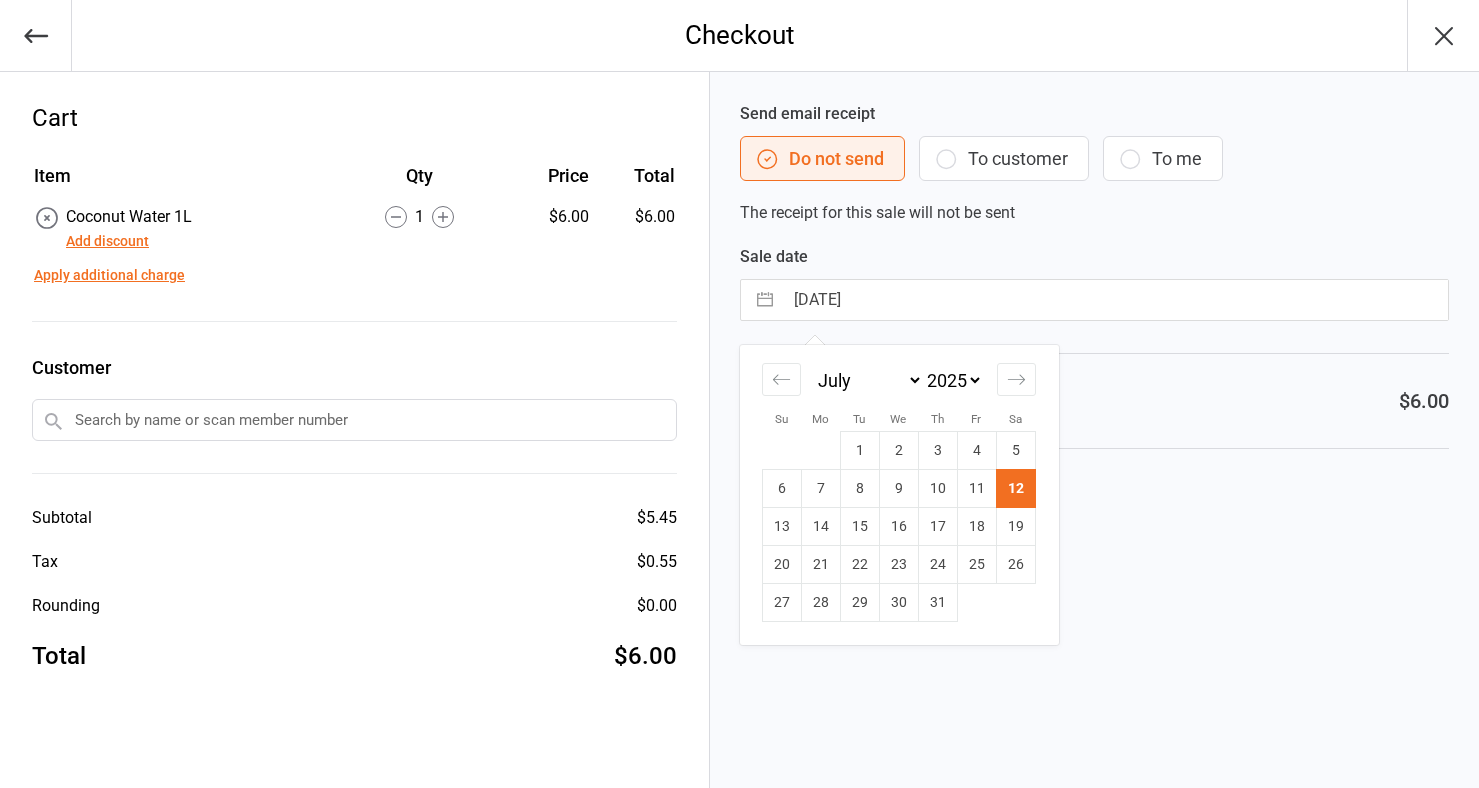 click on "[DATE]" at bounding box center [1115, 300] 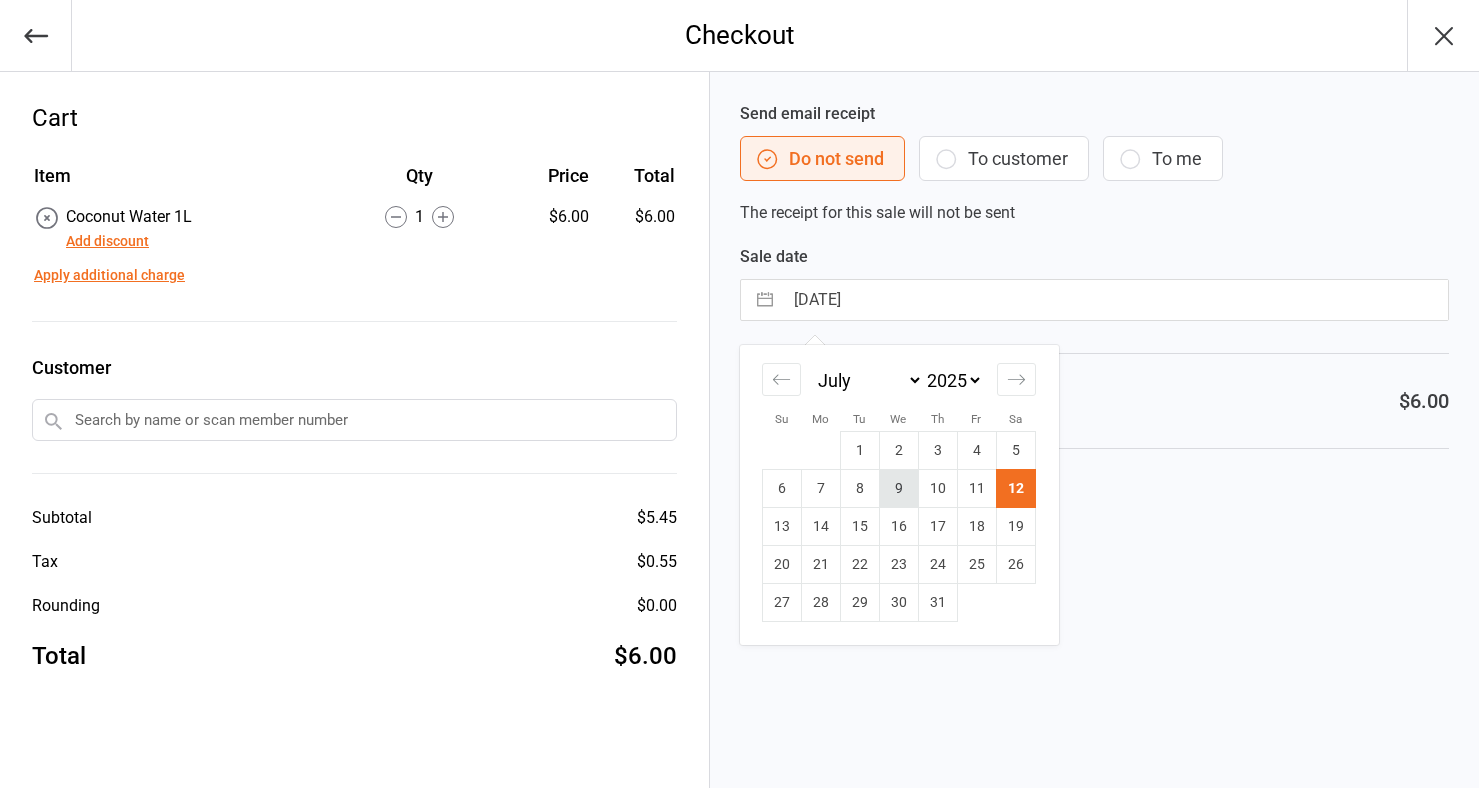 click on "9" at bounding box center [898, 489] 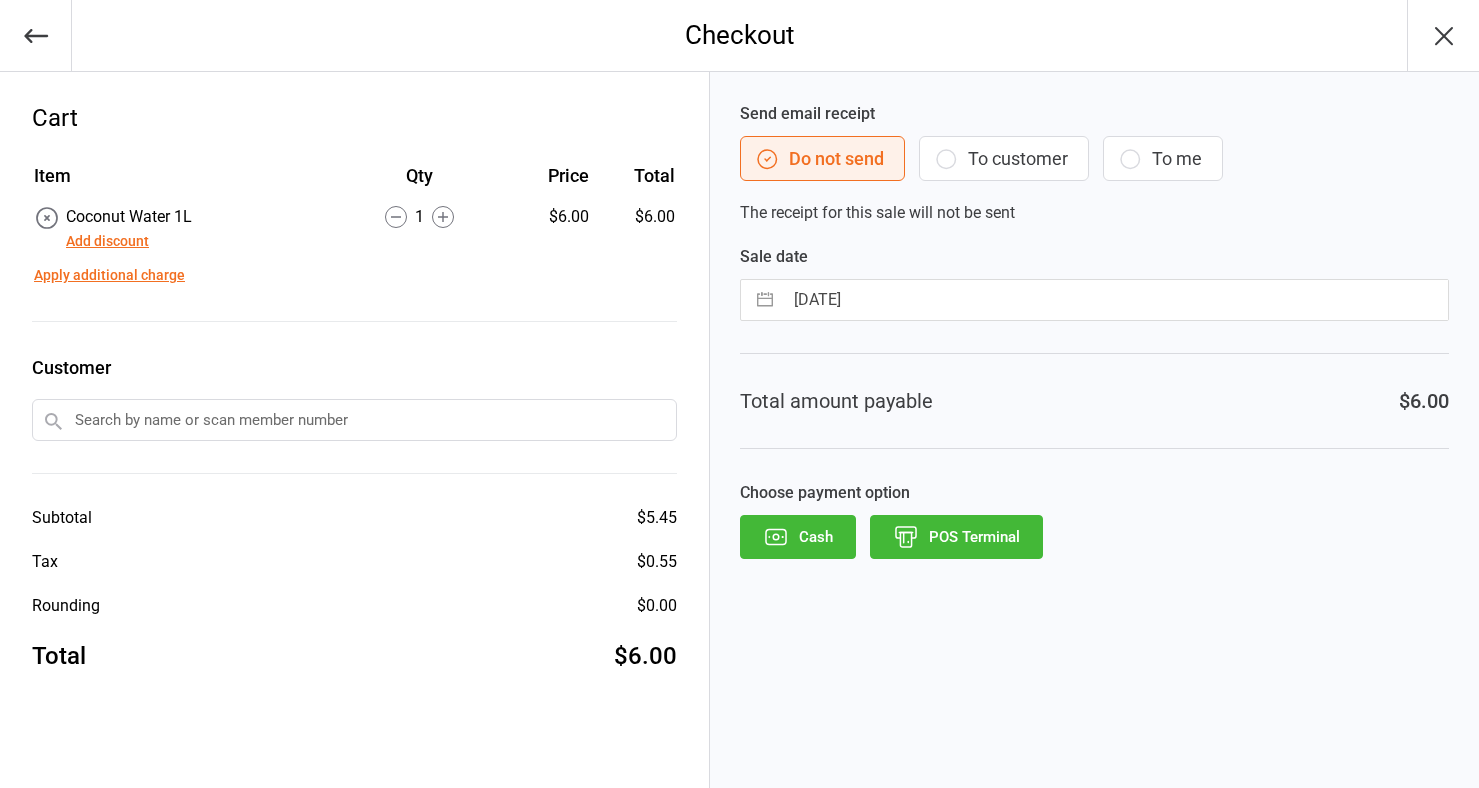 click on "POS Terminal" at bounding box center [956, 537] 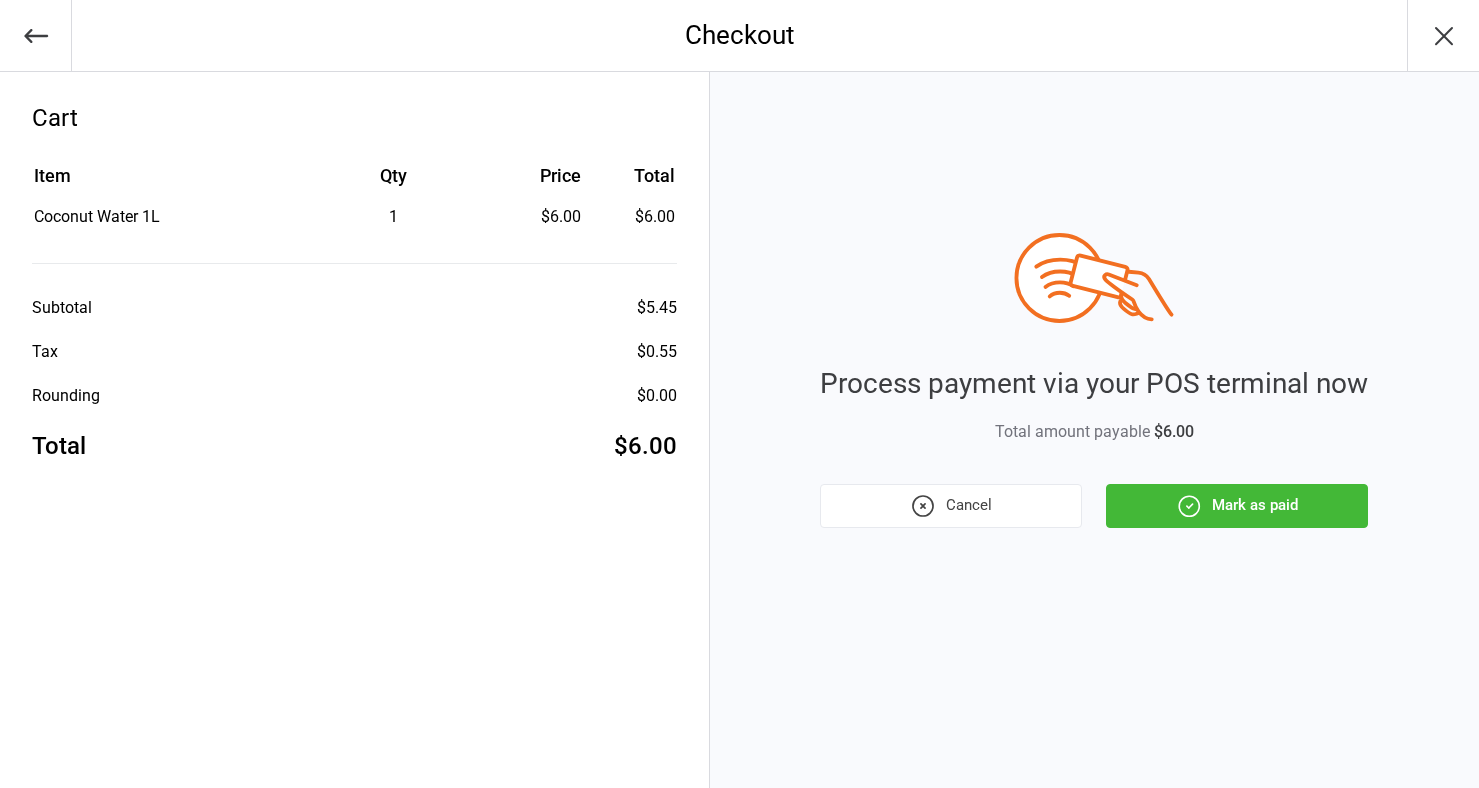 click on "Mark as paid" at bounding box center [1237, 506] 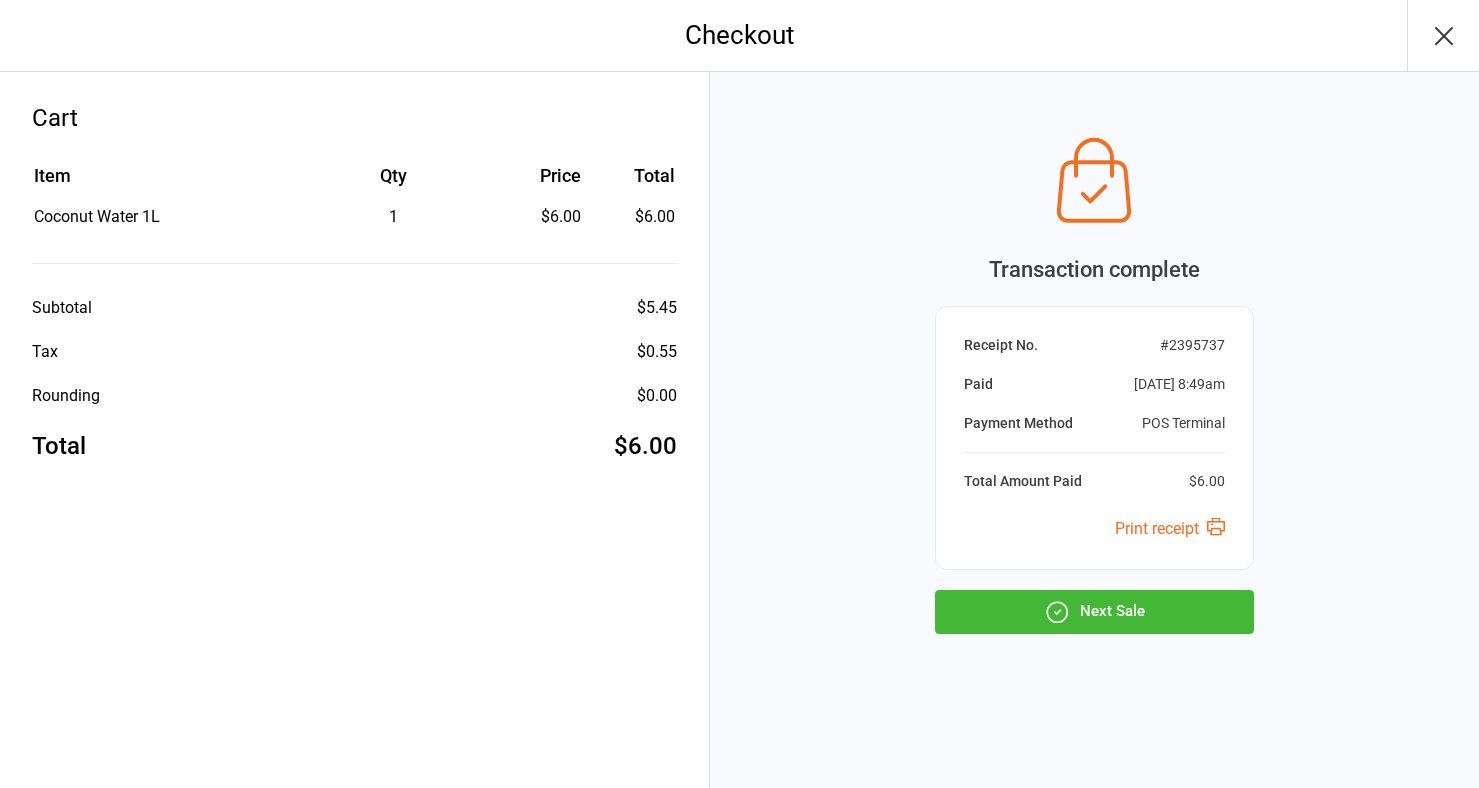 click on "Next Sale" at bounding box center (1094, 612) 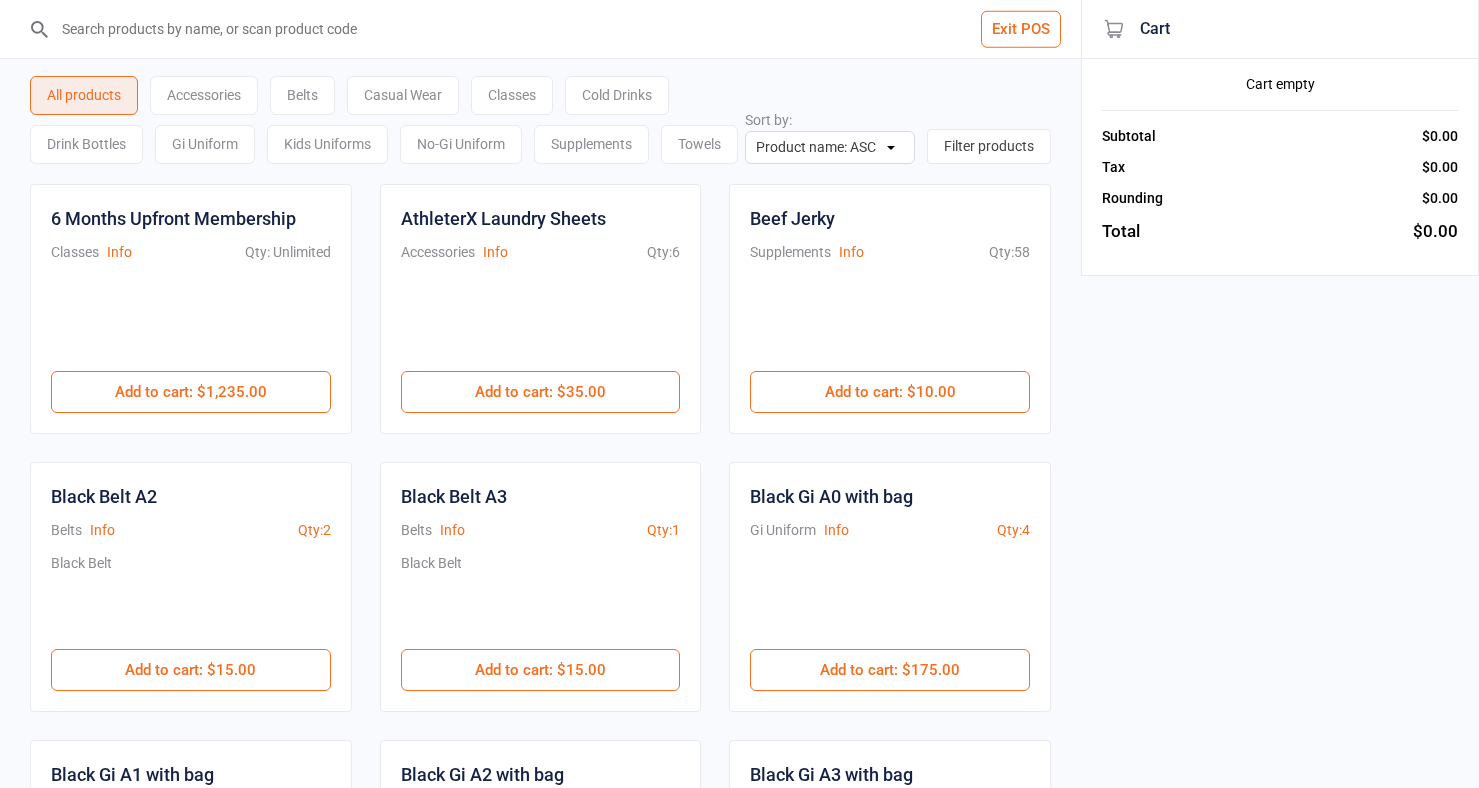 click on "Cold Drinks" at bounding box center (617, 95) 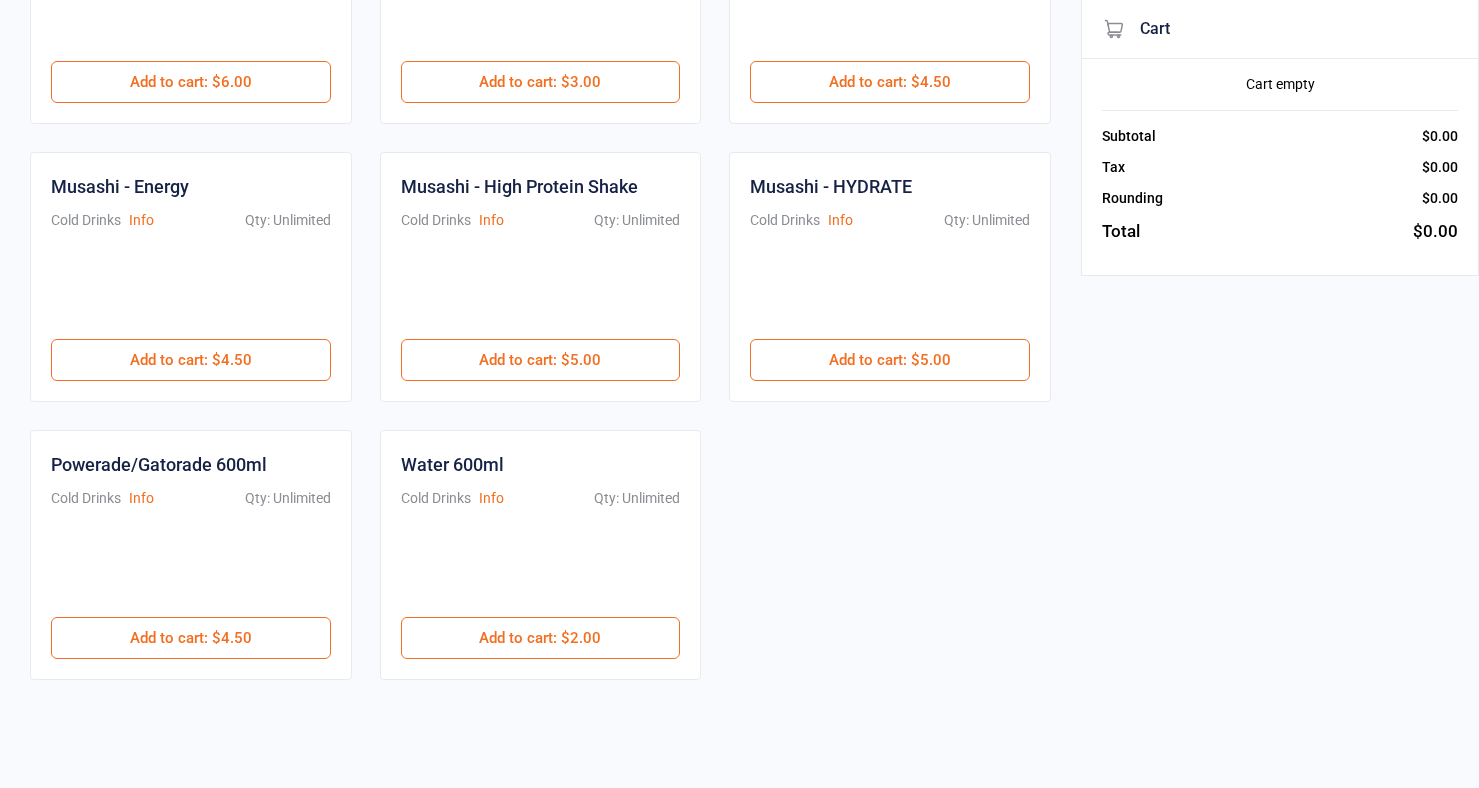 scroll, scrollTop: 310, scrollLeft: 0, axis: vertical 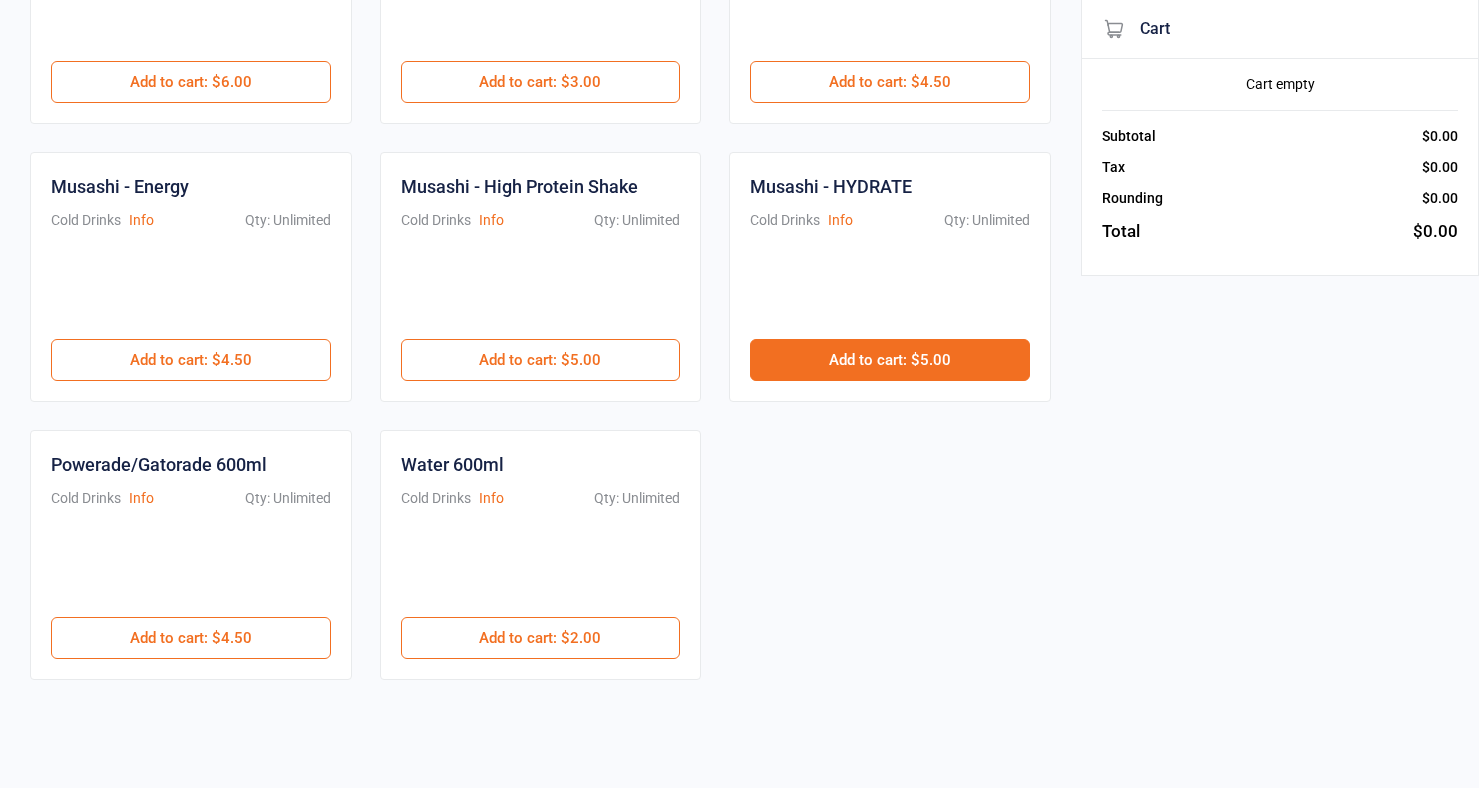 click on "Add to cart :   $5.00" at bounding box center (890, 360) 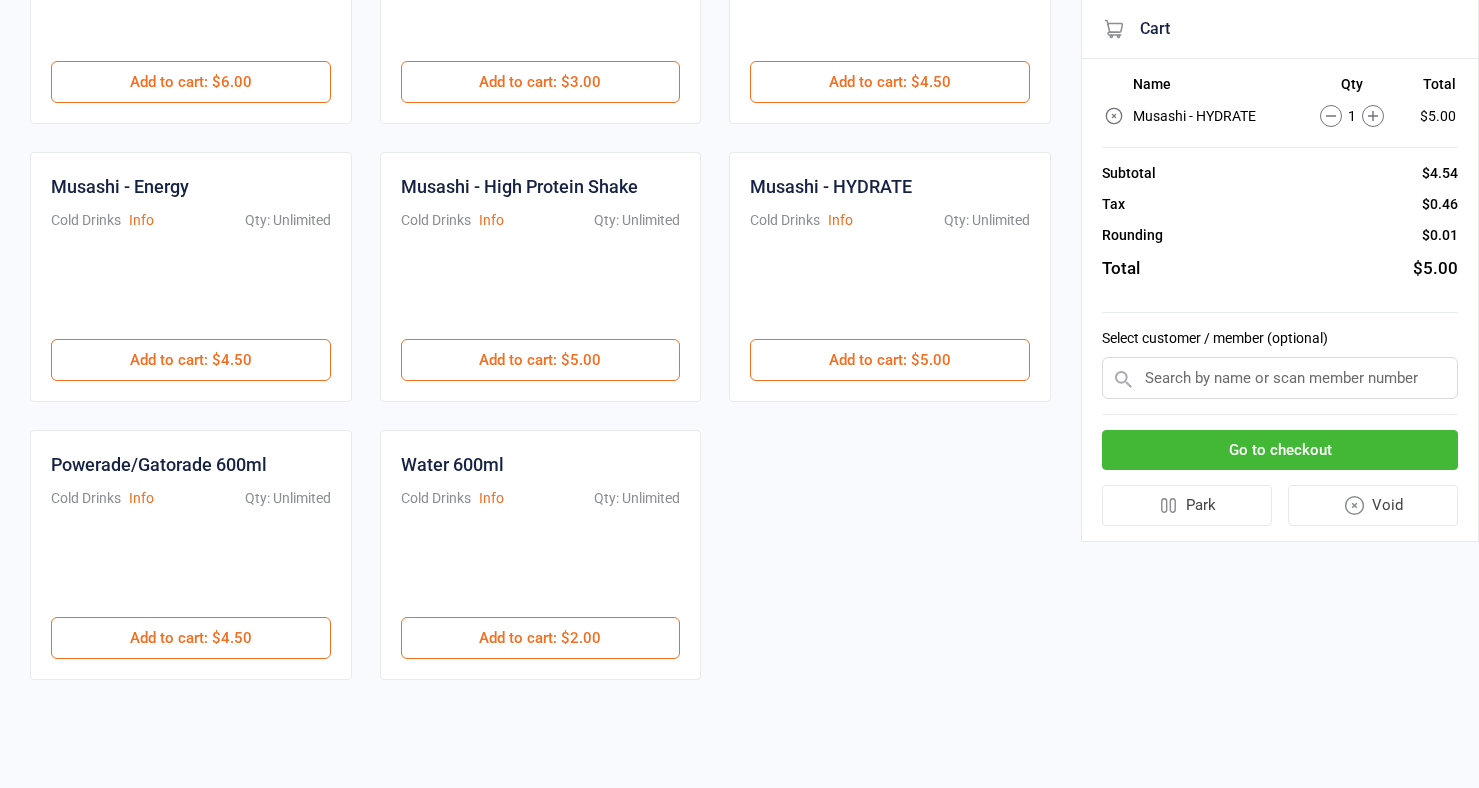 click on "Go to checkout" at bounding box center [1280, 450] 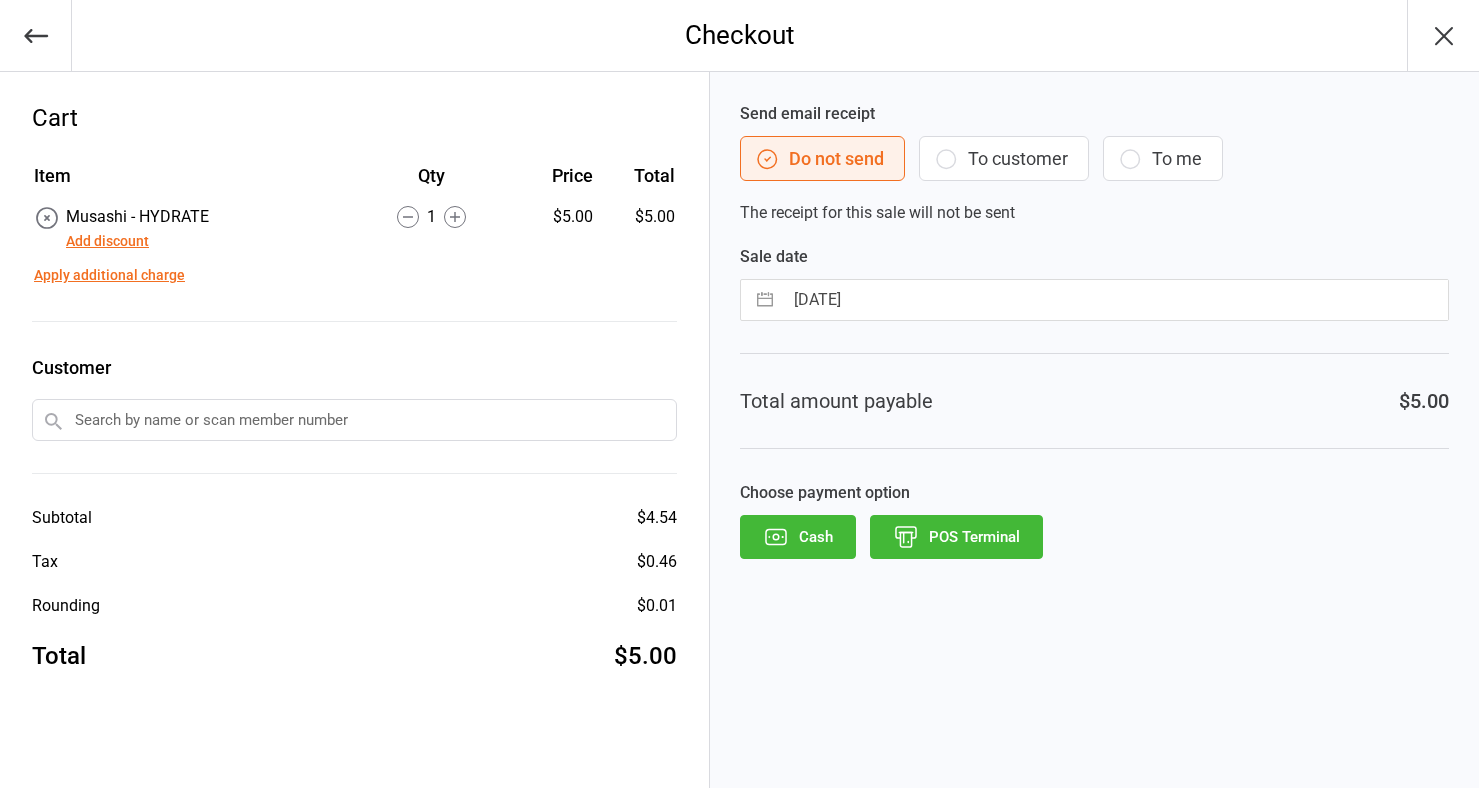 click on "[DATE]" at bounding box center (1115, 300) 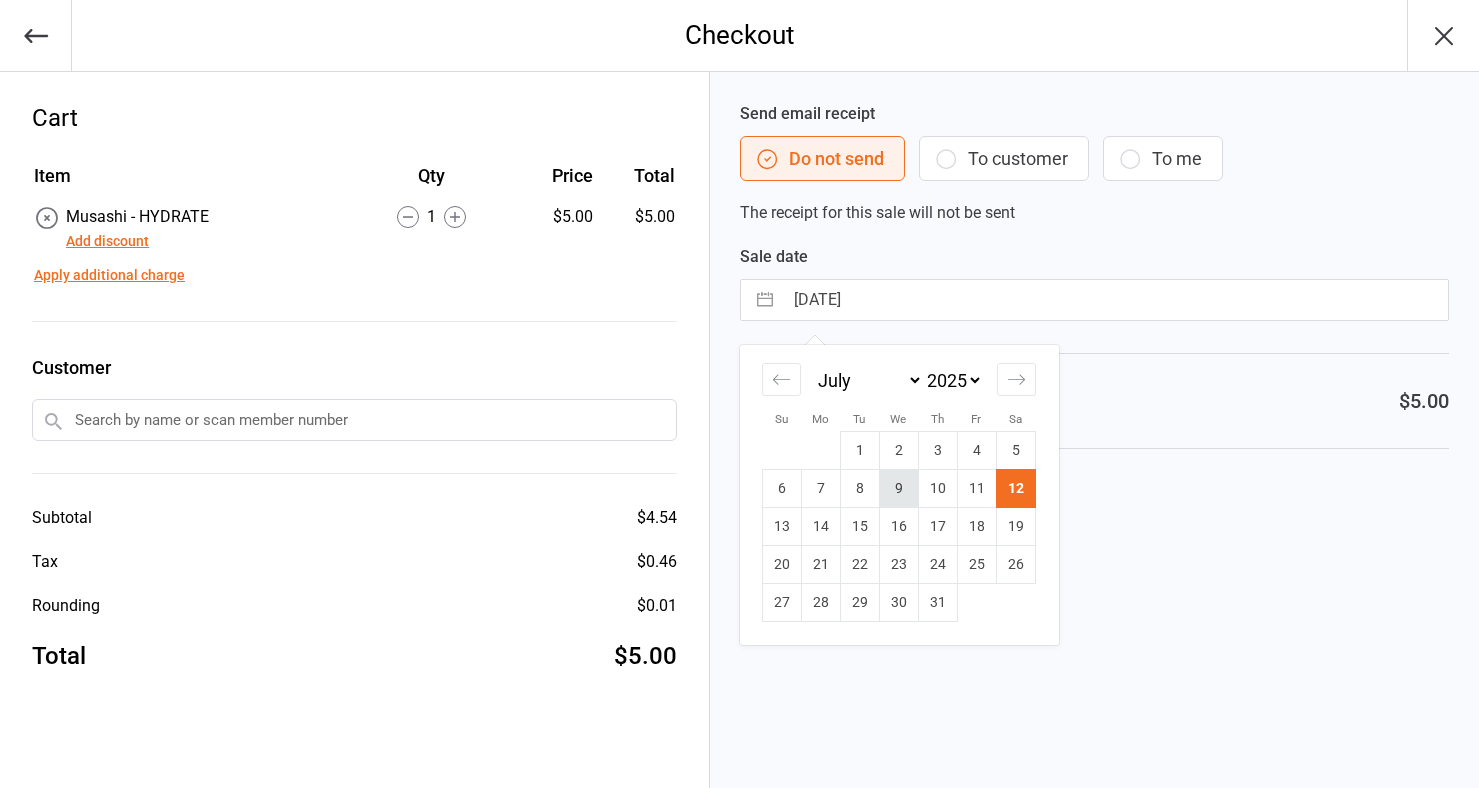 click on "9" at bounding box center (898, 489) 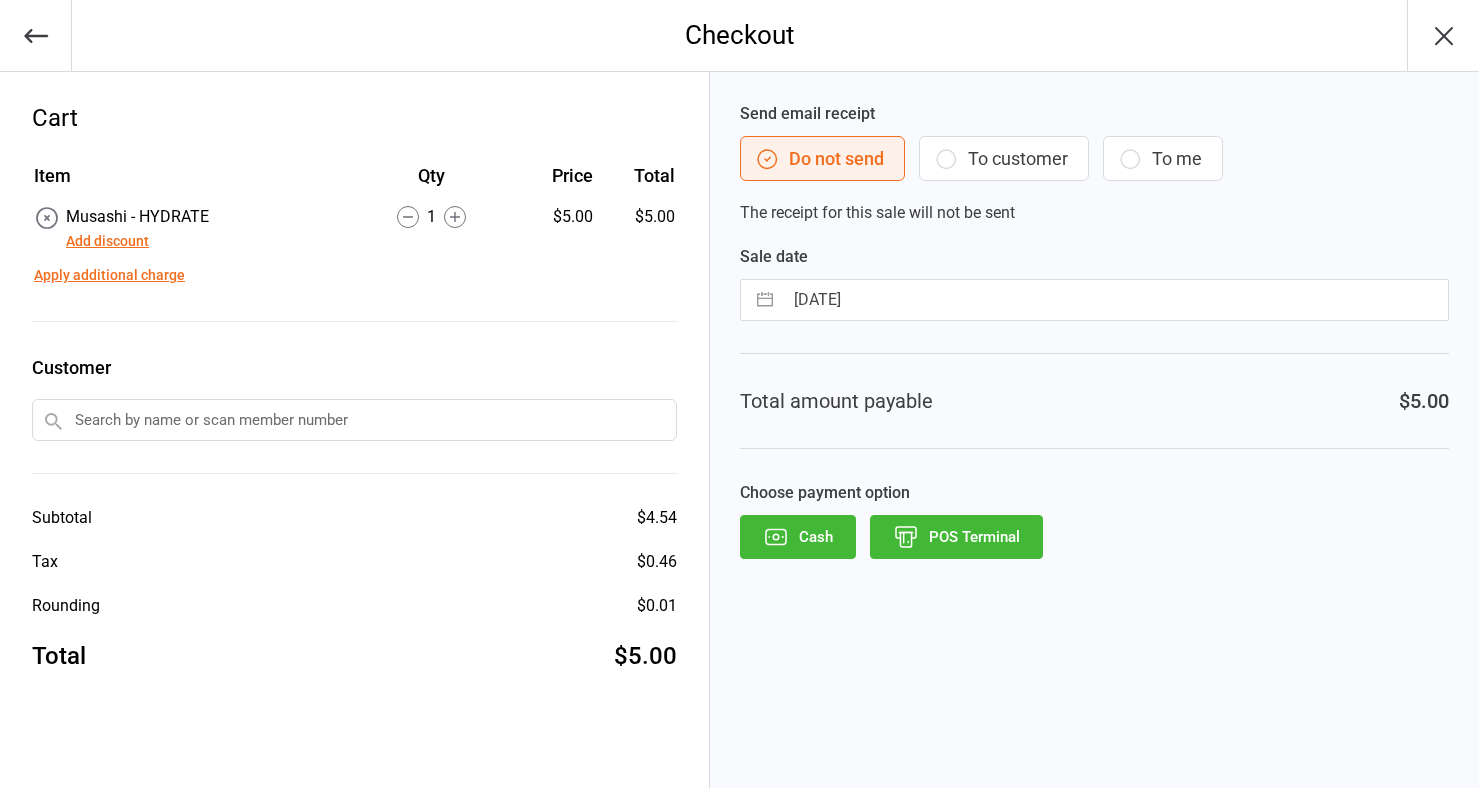 click on "POS Terminal" at bounding box center [956, 537] 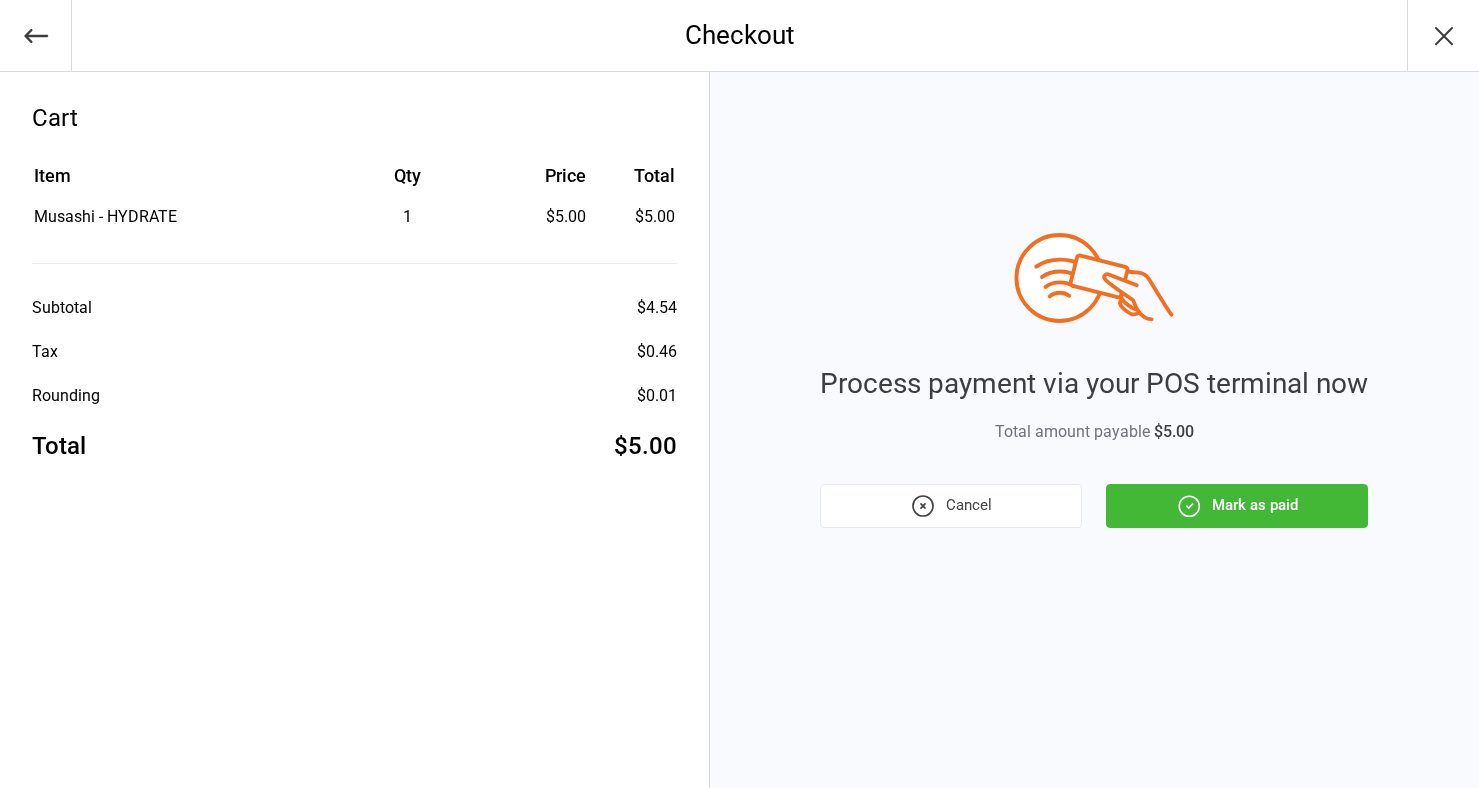 click on "Mark as paid" at bounding box center (1237, 506) 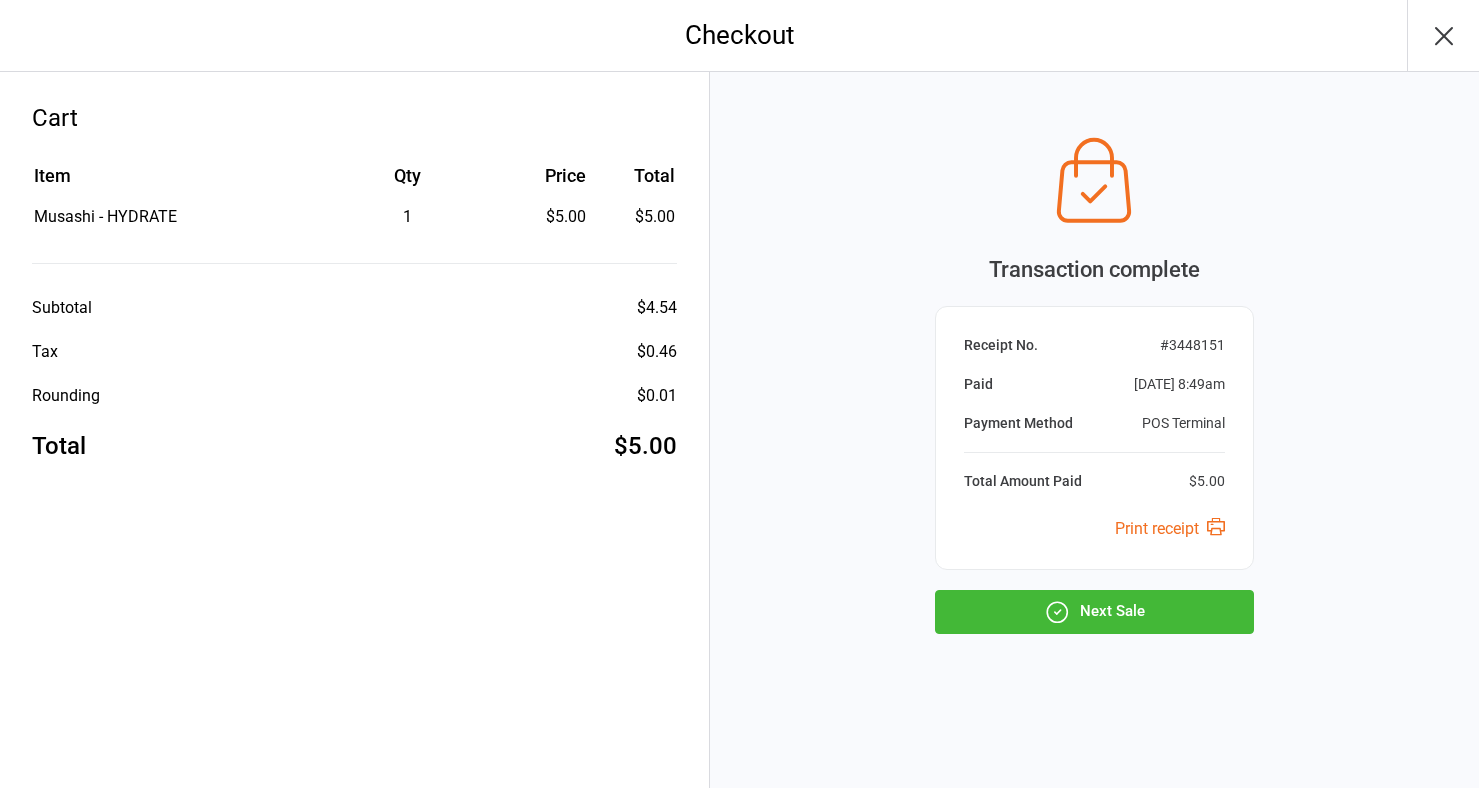 click on "Next Sale" at bounding box center [1094, 612] 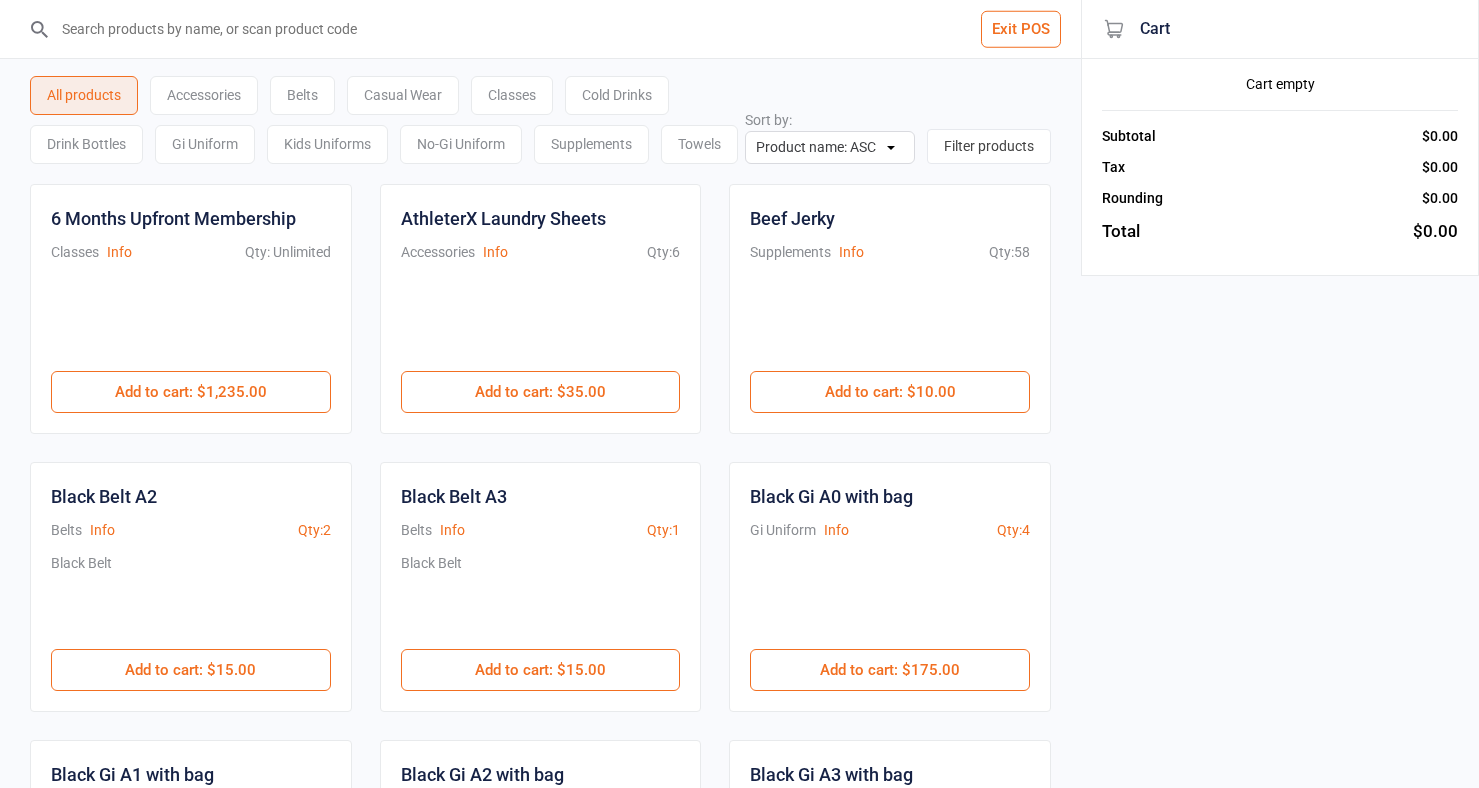 click on "Cold Drinks" at bounding box center (617, 95) 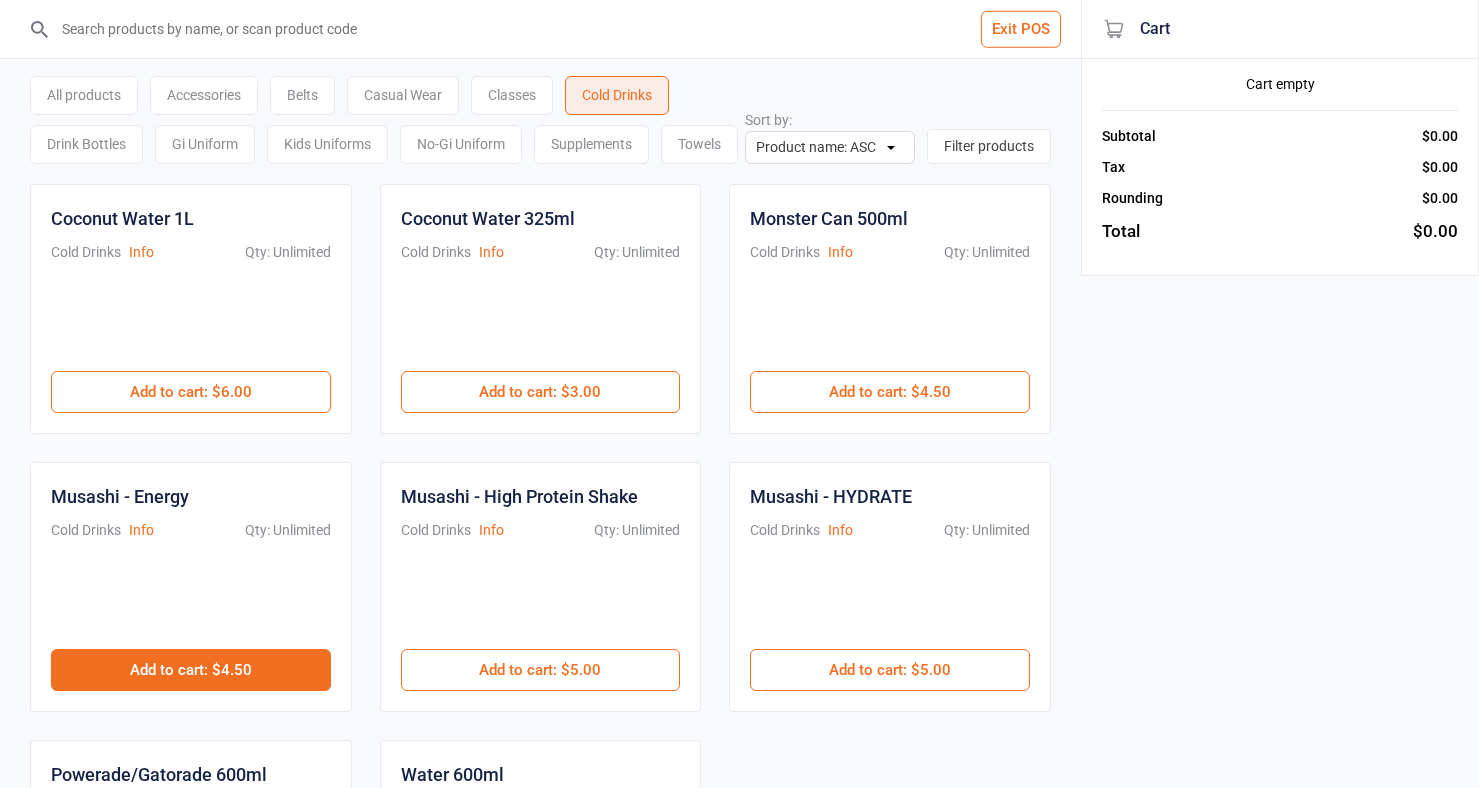 click on "Add to cart :   $4.50" at bounding box center (191, 670) 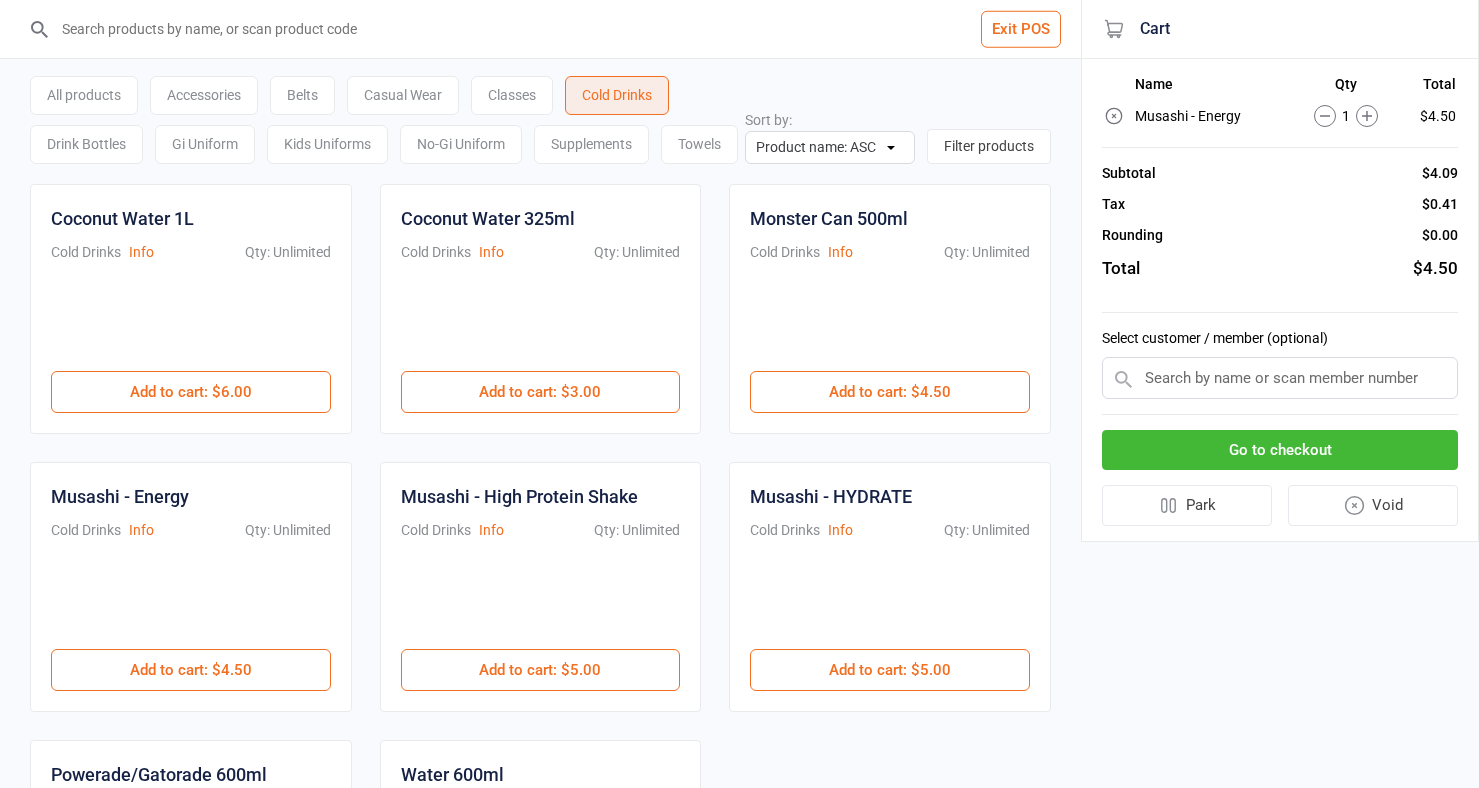 click on "Go to checkout" at bounding box center [1280, 450] 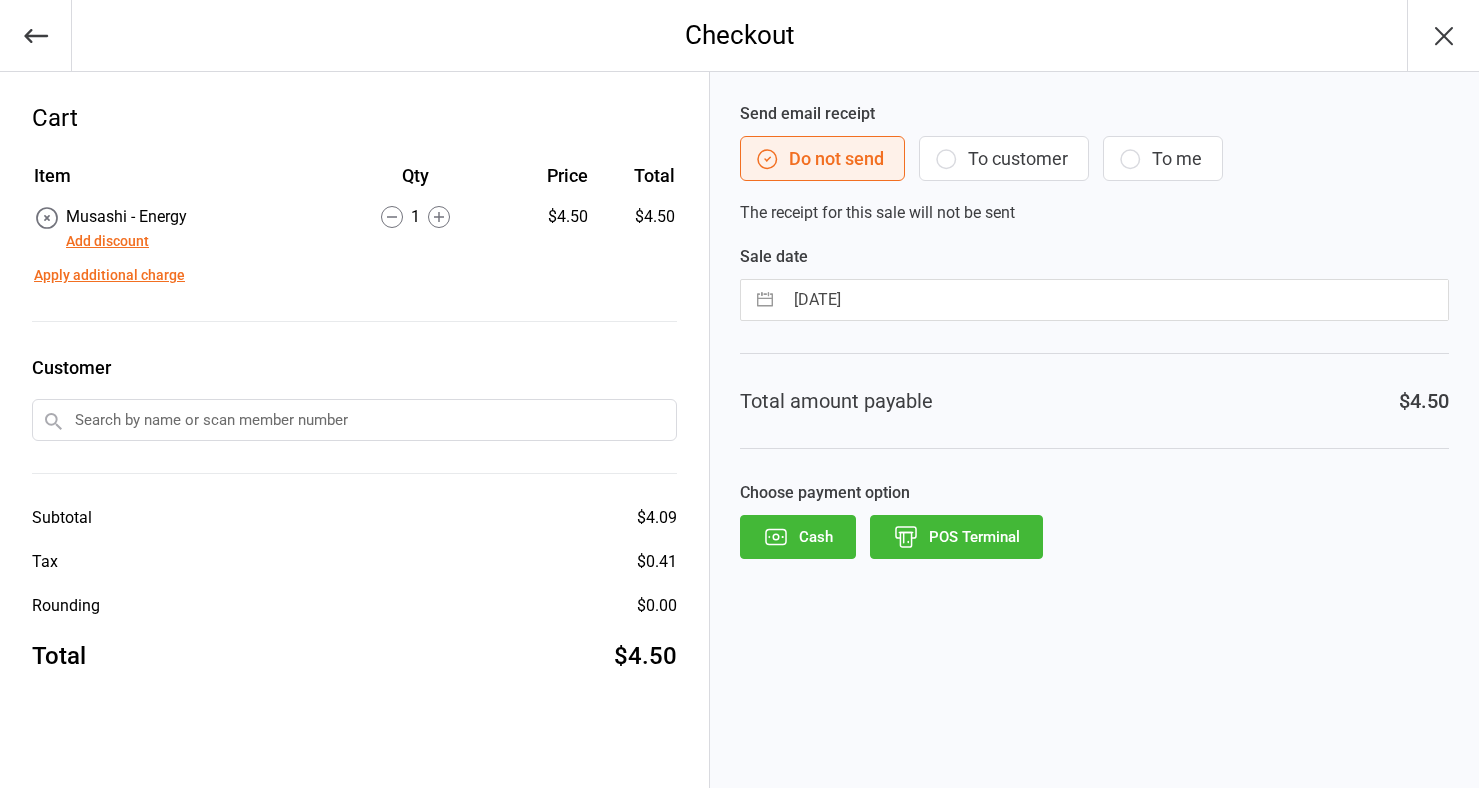 click on "[DATE]" at bounding box center (1115, 300) 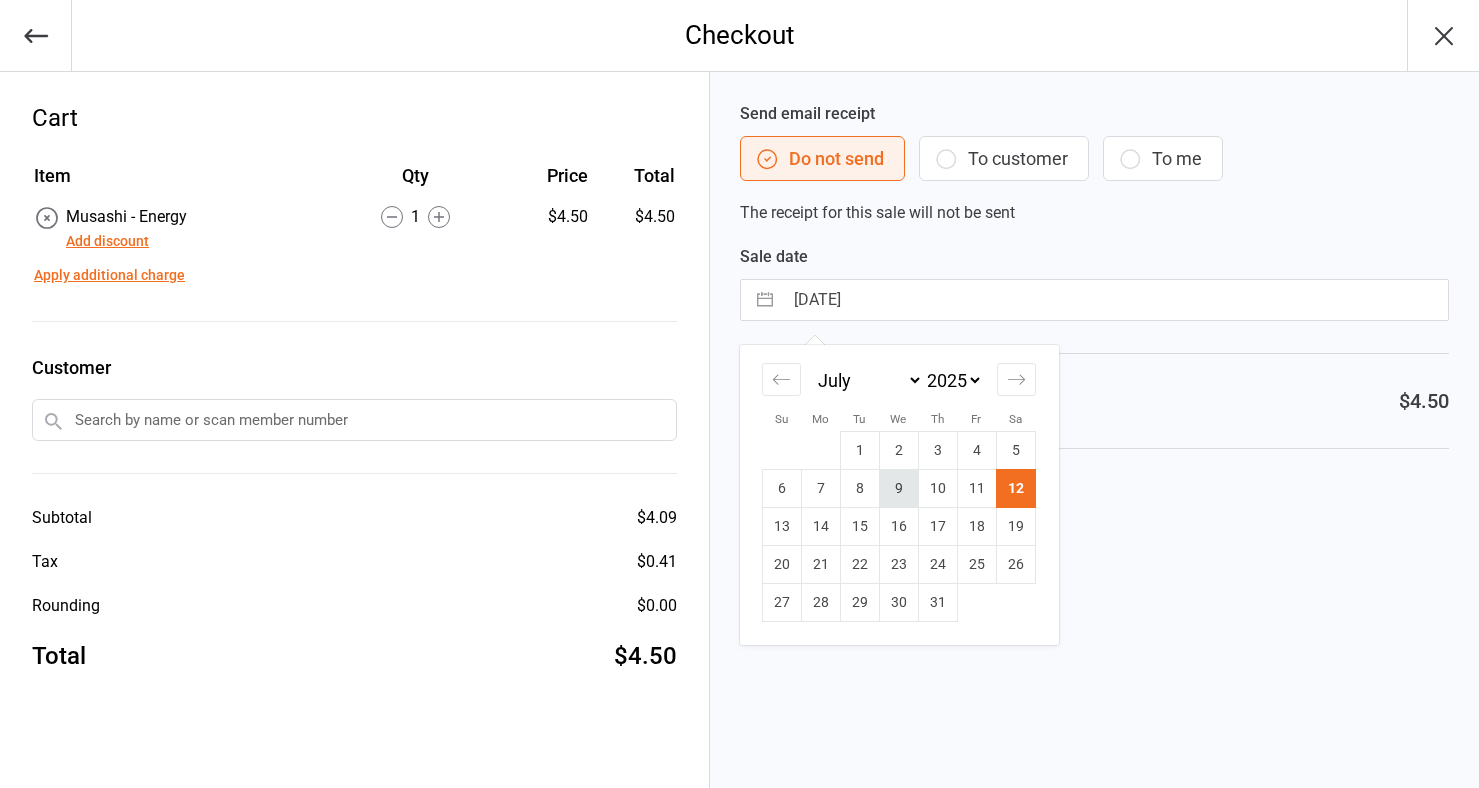 click on "9" at bounding box center [898, 489] 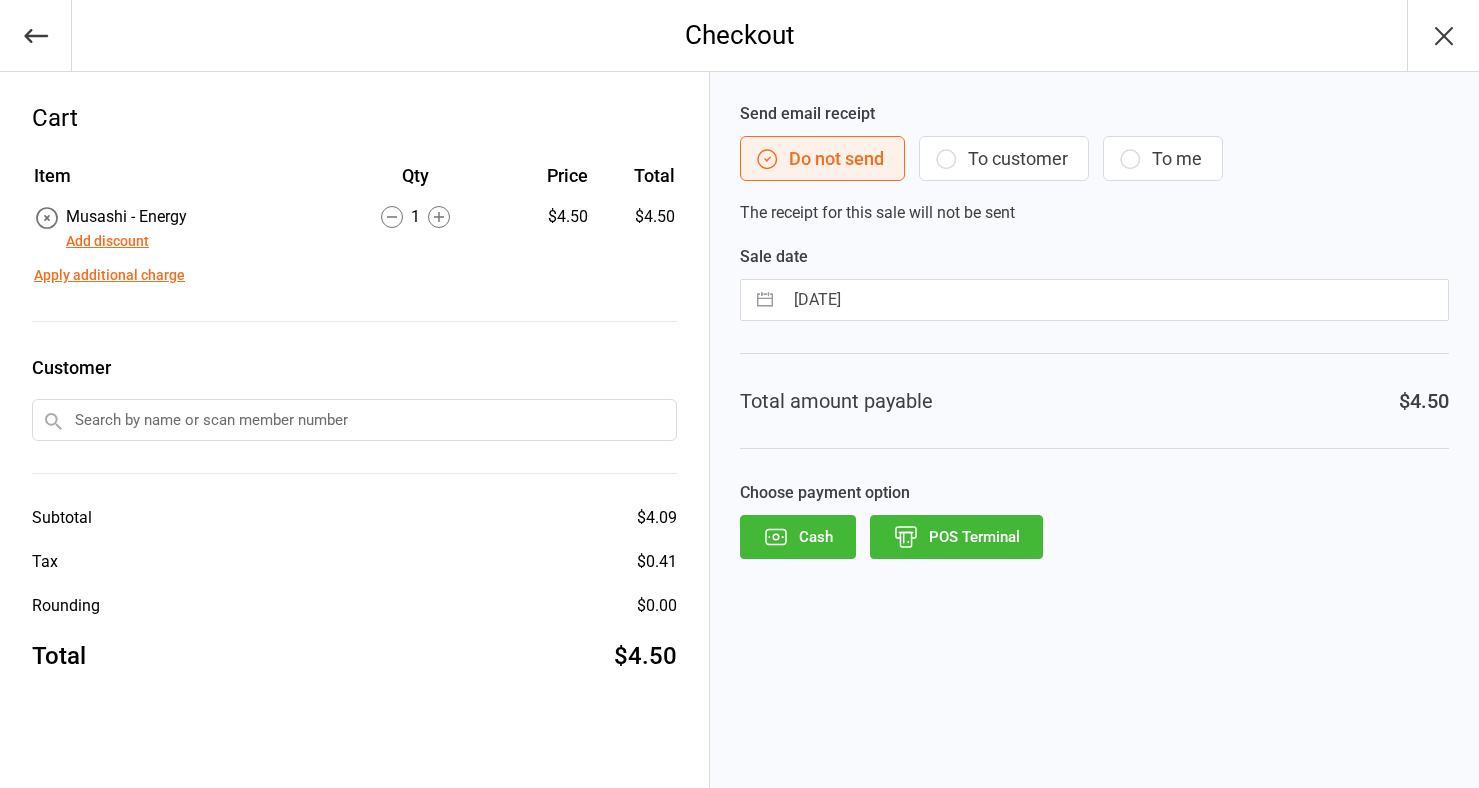 click on "Send email receipt Do not send To customer To me The receipt for this sale will not be sent Sale date [DATE] Navigate forward to interact with the calendar and select a date. Press the question mark key to get the keyboard shortcuts for changing dates. Total amount payable $4.50 Choose payment option Cash POS Terminal" at bounding box center [1094, 430] 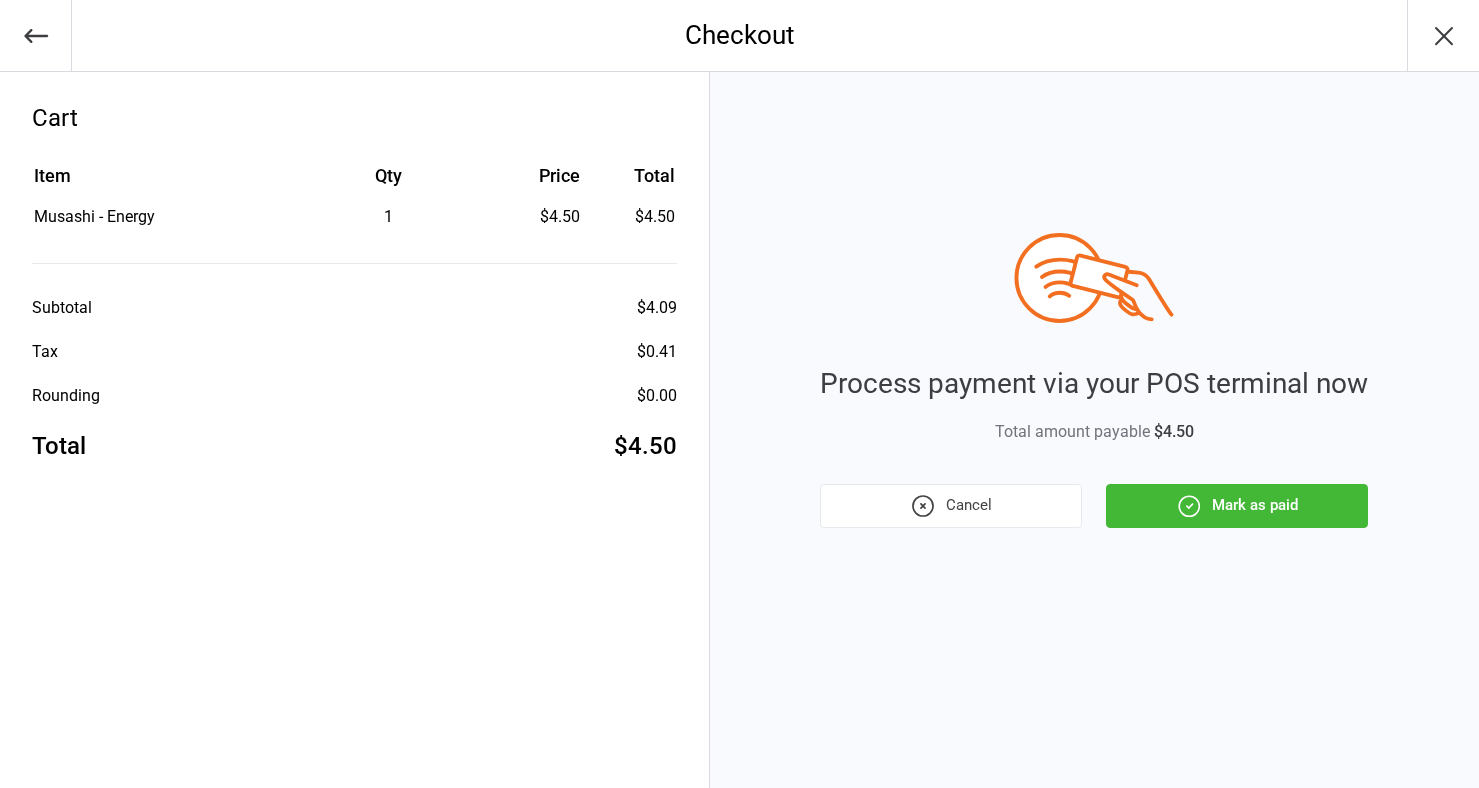 click on "Mark as paid" at bounding box center (1237, 506) 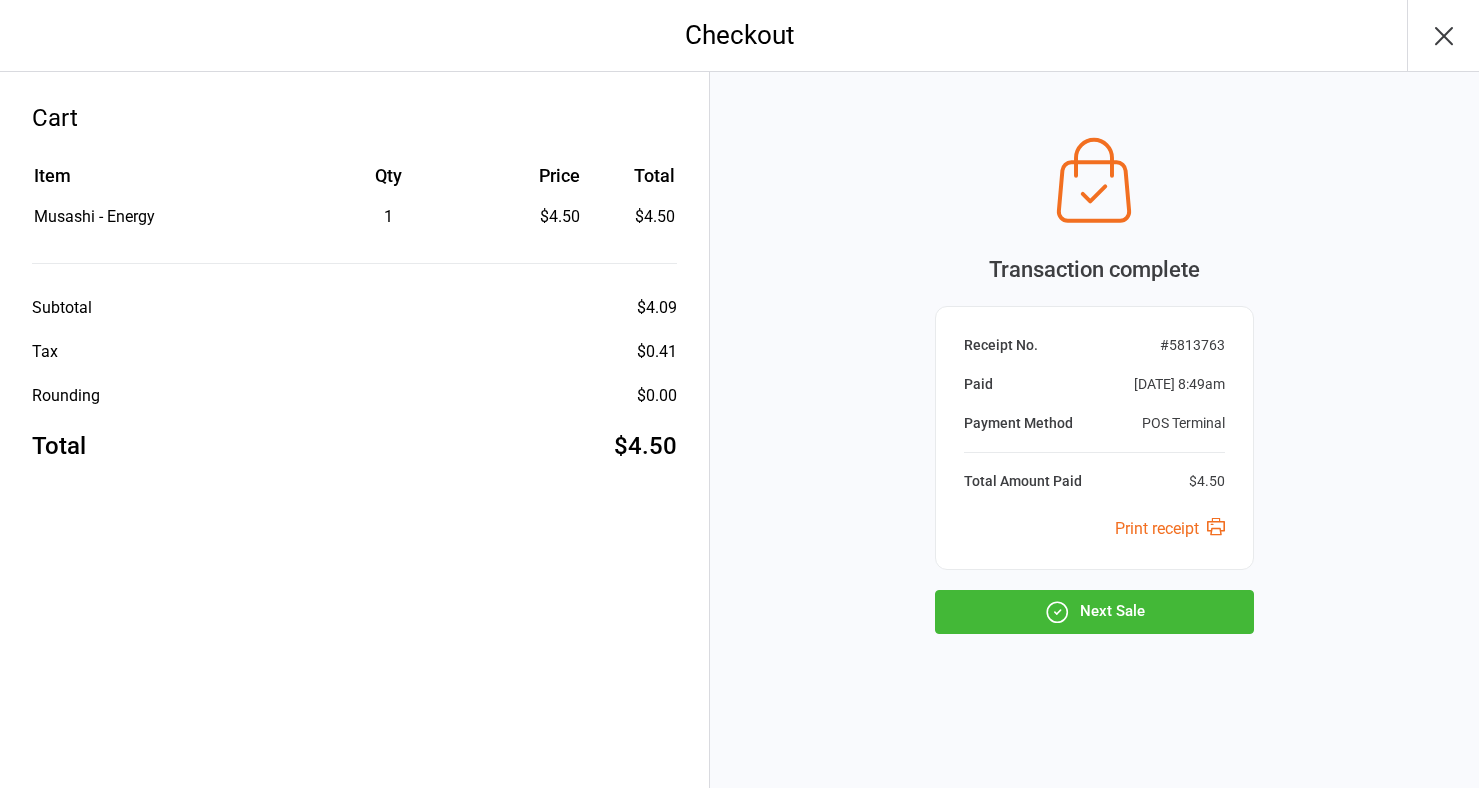click on "Next Sale" at bounding box center (1094, 612) 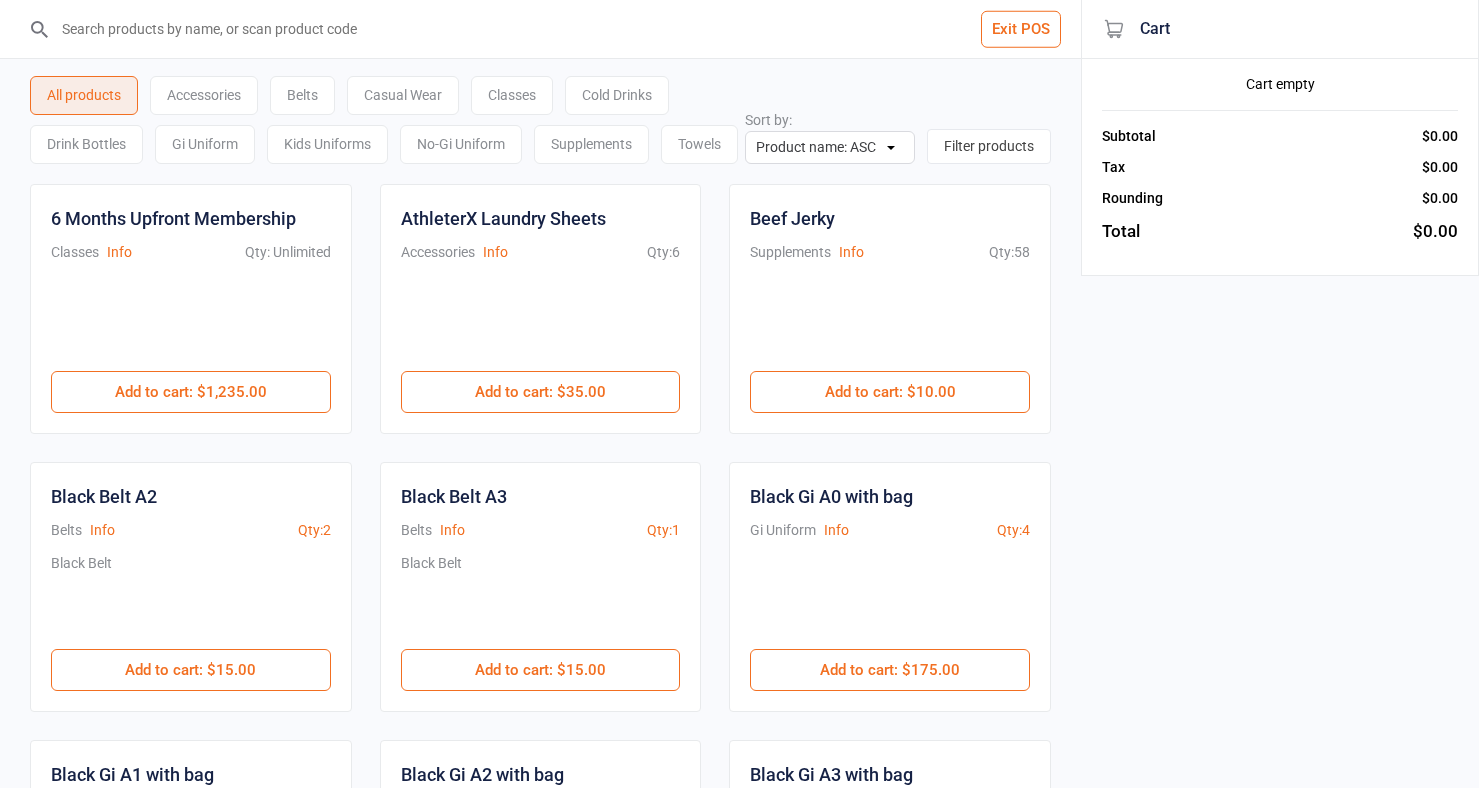 click on "Kids Uniforms" at bounding box center (327, 144) 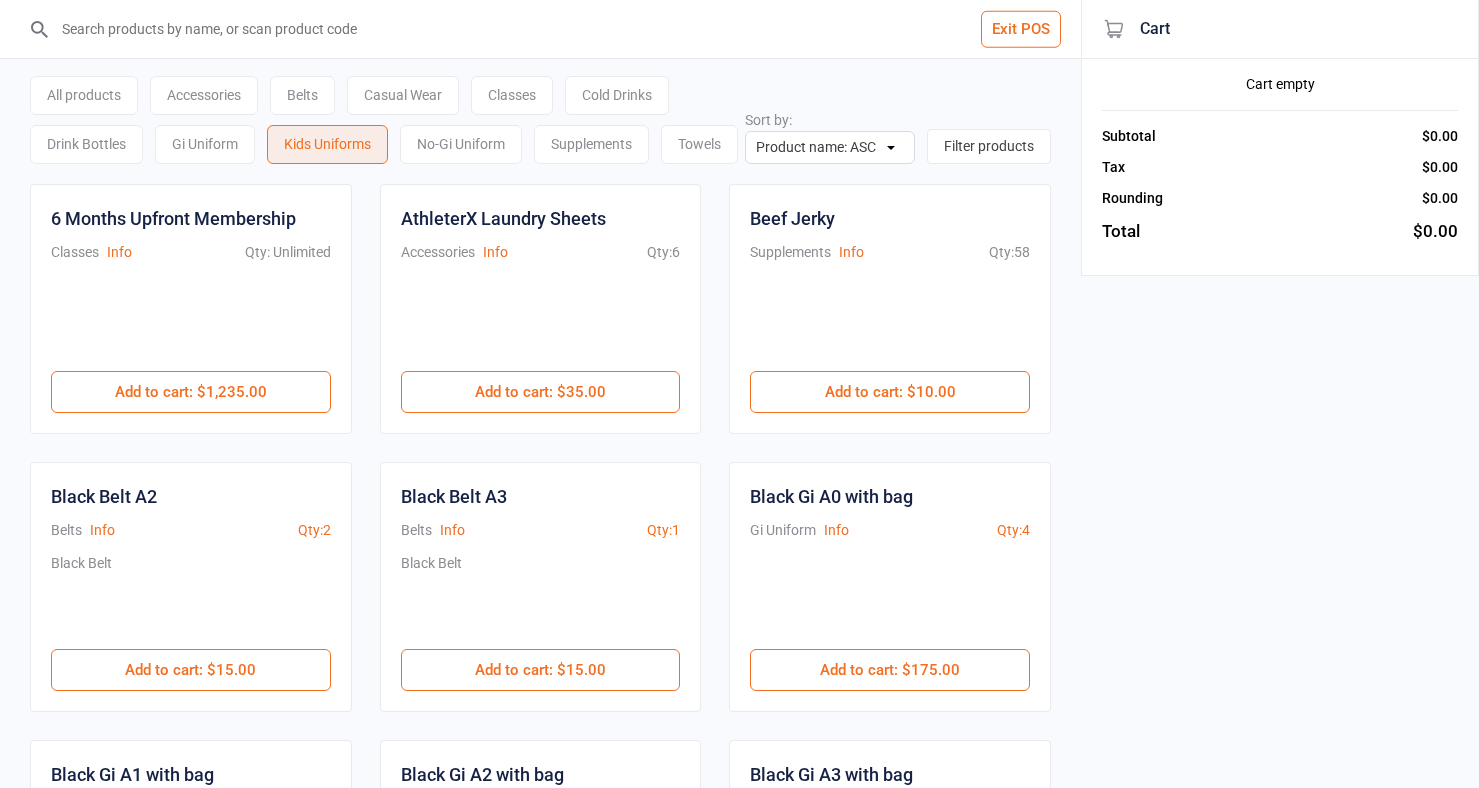 click on "Gi Uniform" at bounding box center (205, 144) 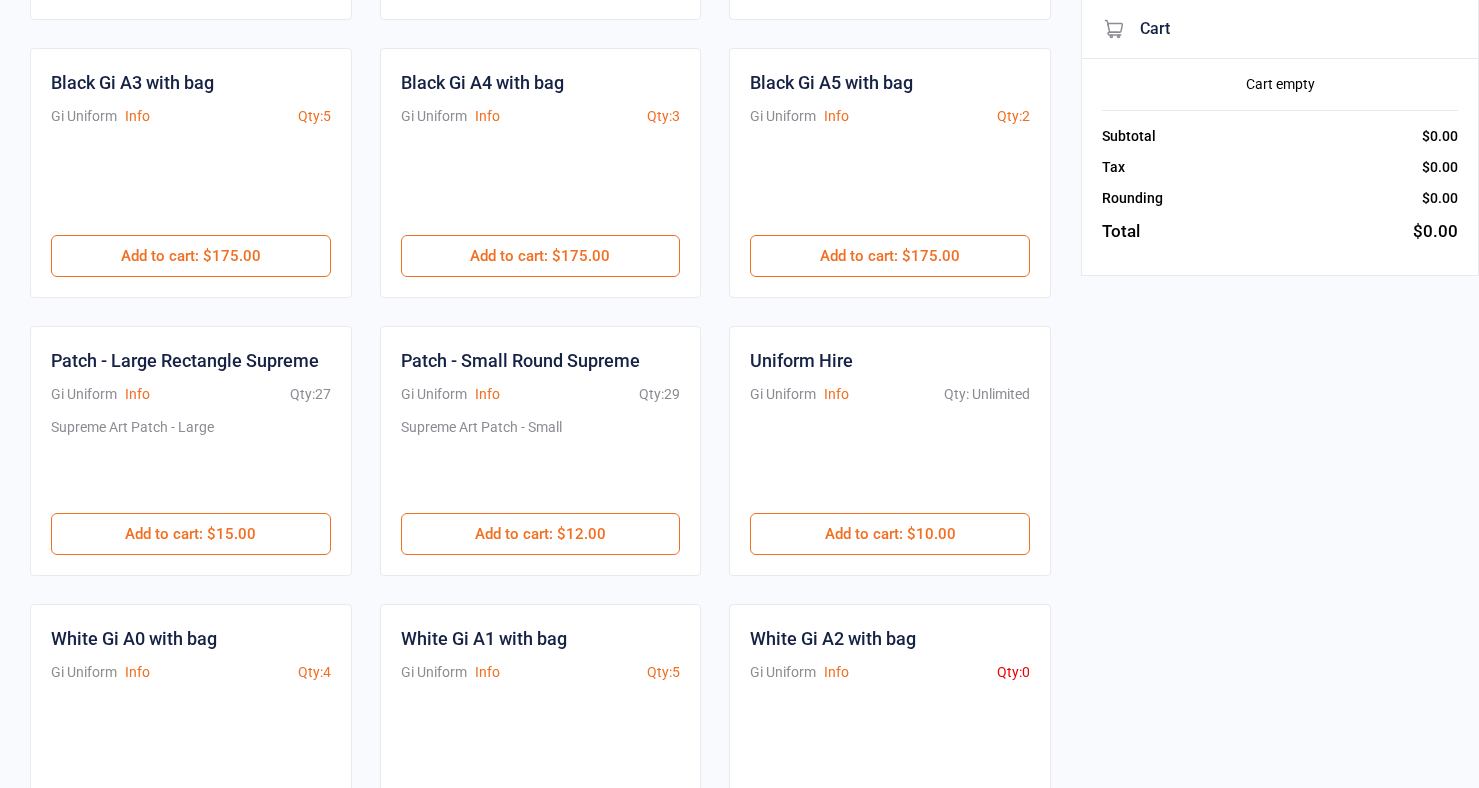 scroll, scrollTop: 407, scrollLeft: 0, axis: vertical 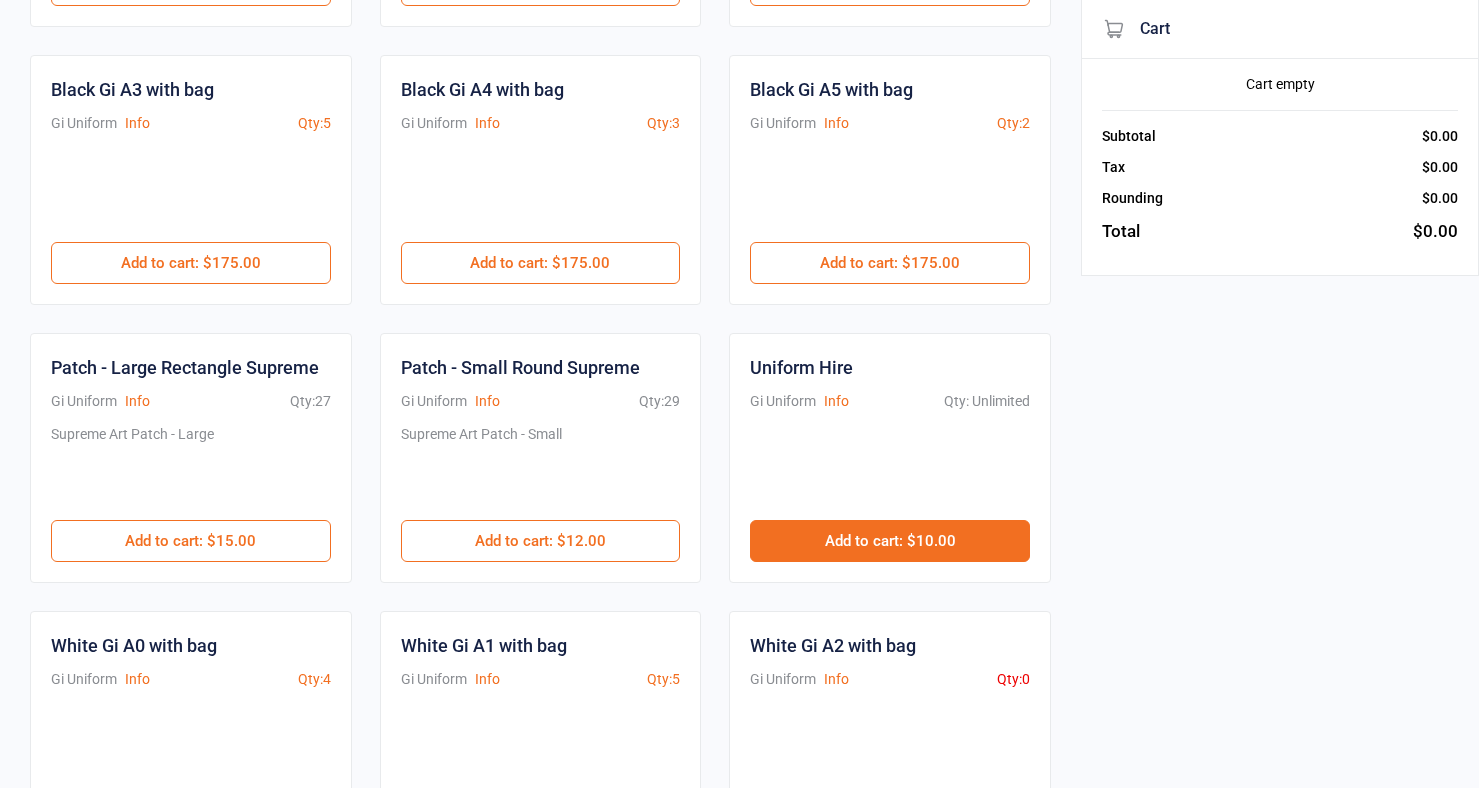 click on "Add to cart :   $10.00" at bounding box center [890, 541] 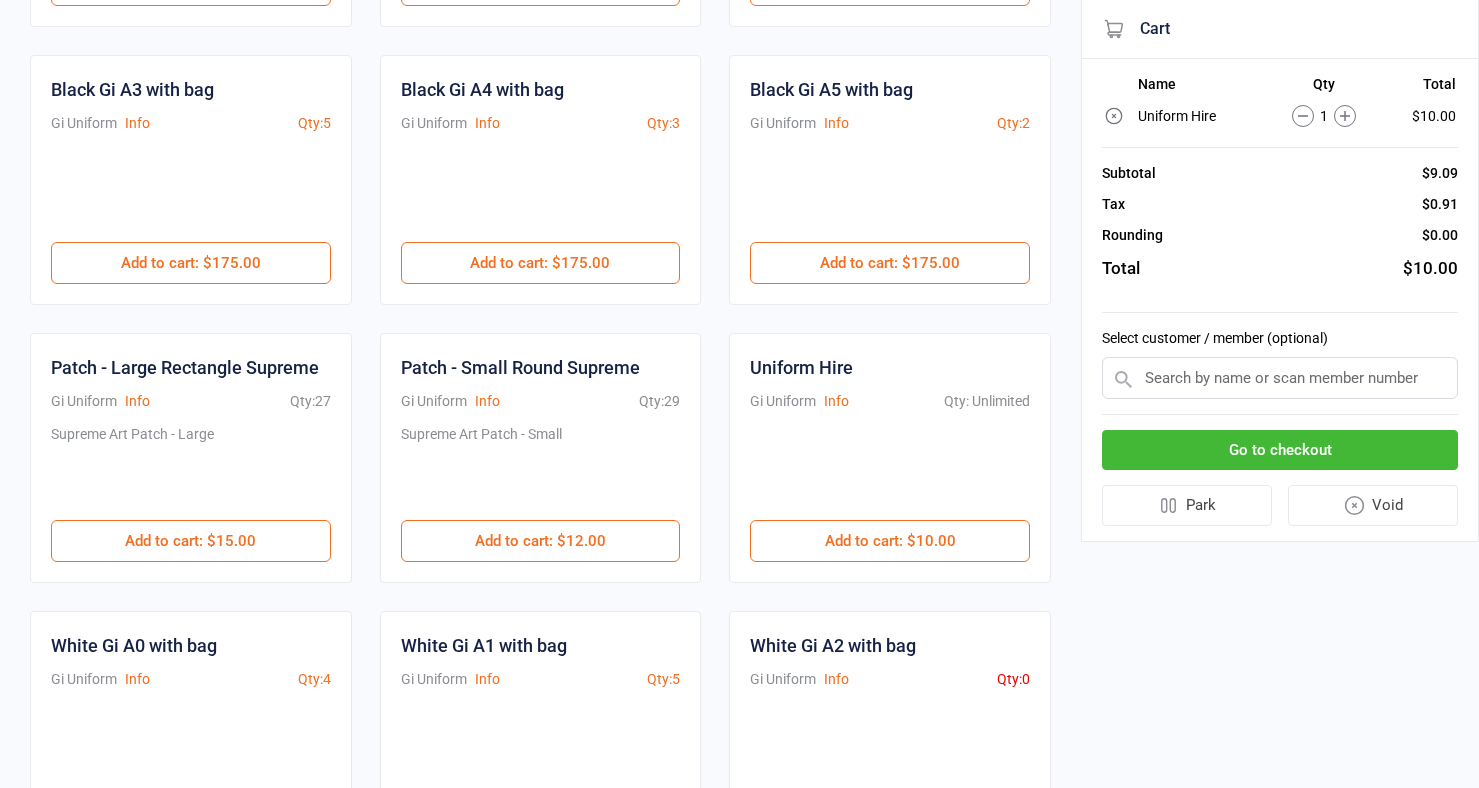 click on "Go to checkout" at bounding box center (1280, 450) 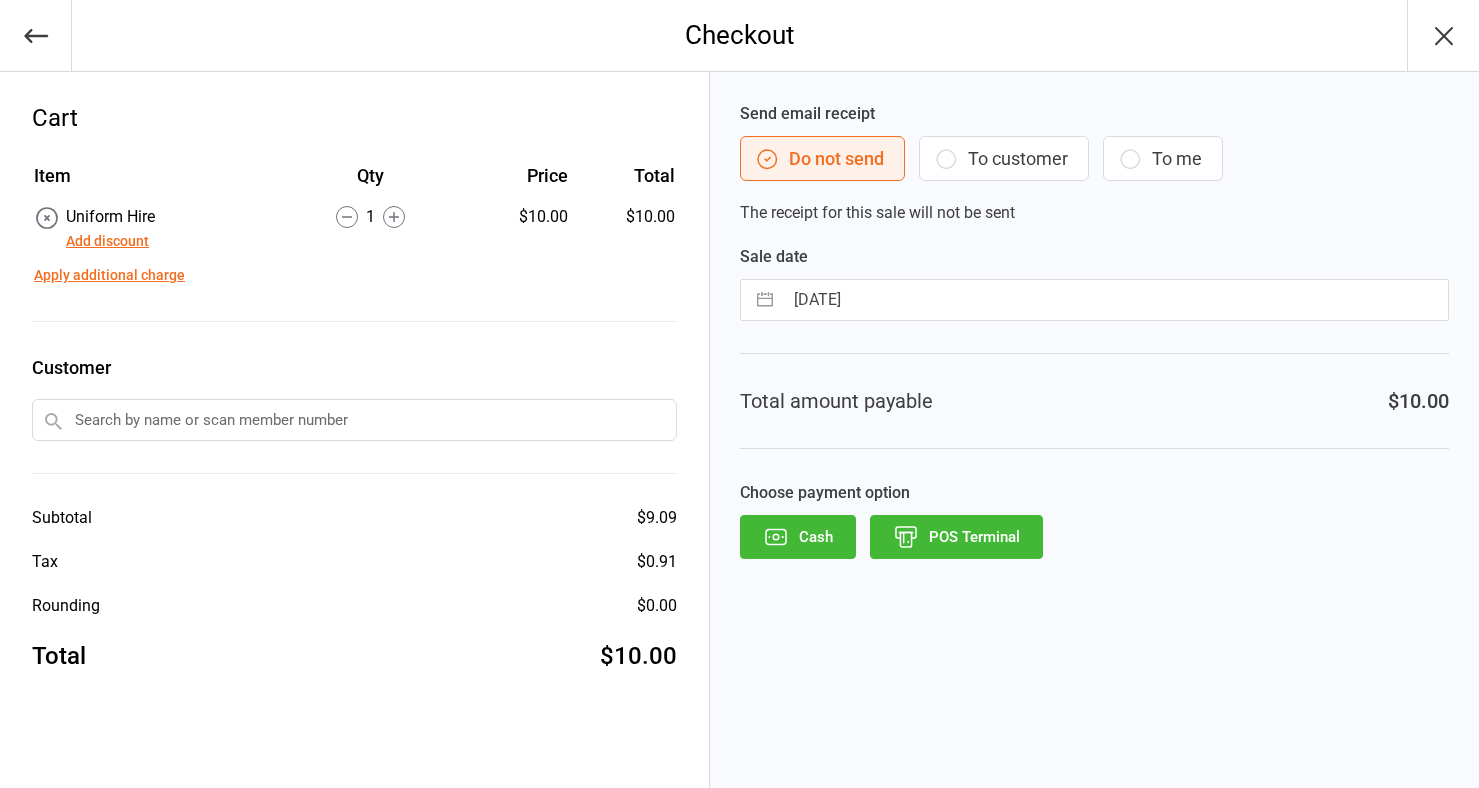 click on "POS Terminal" at bounding box center (956, 537) 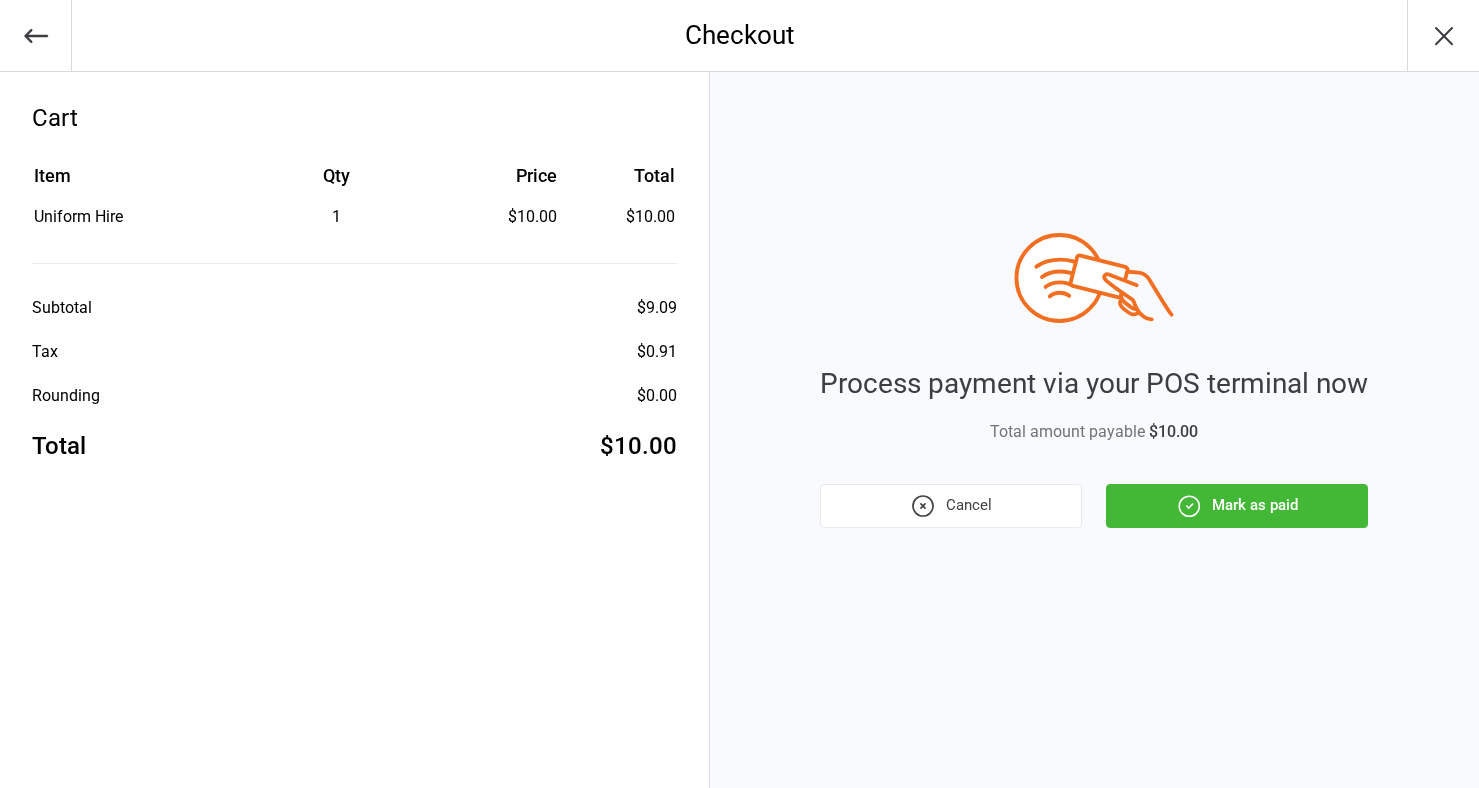 click 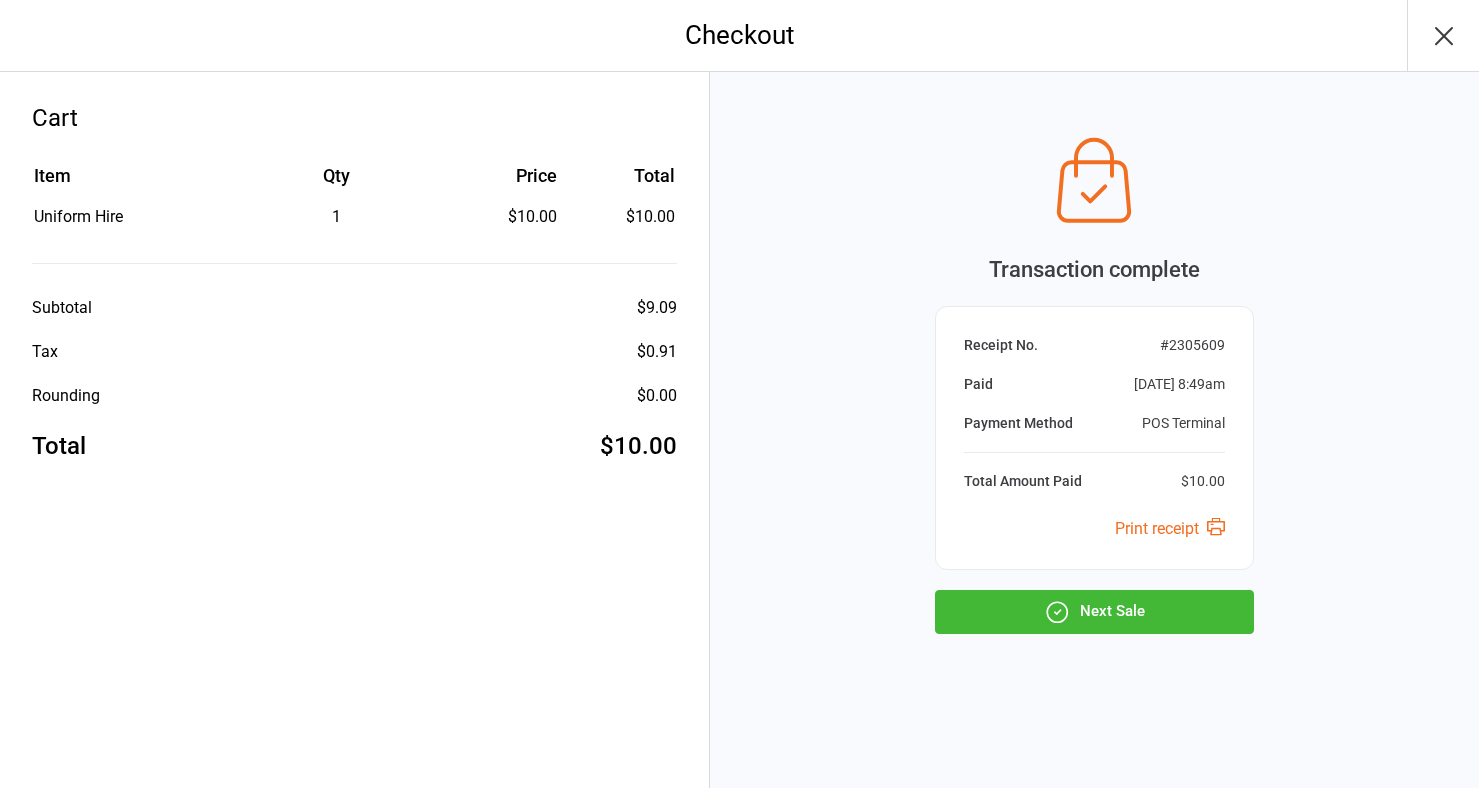 click on "Next Sale" at bounding box center [1094, 612] 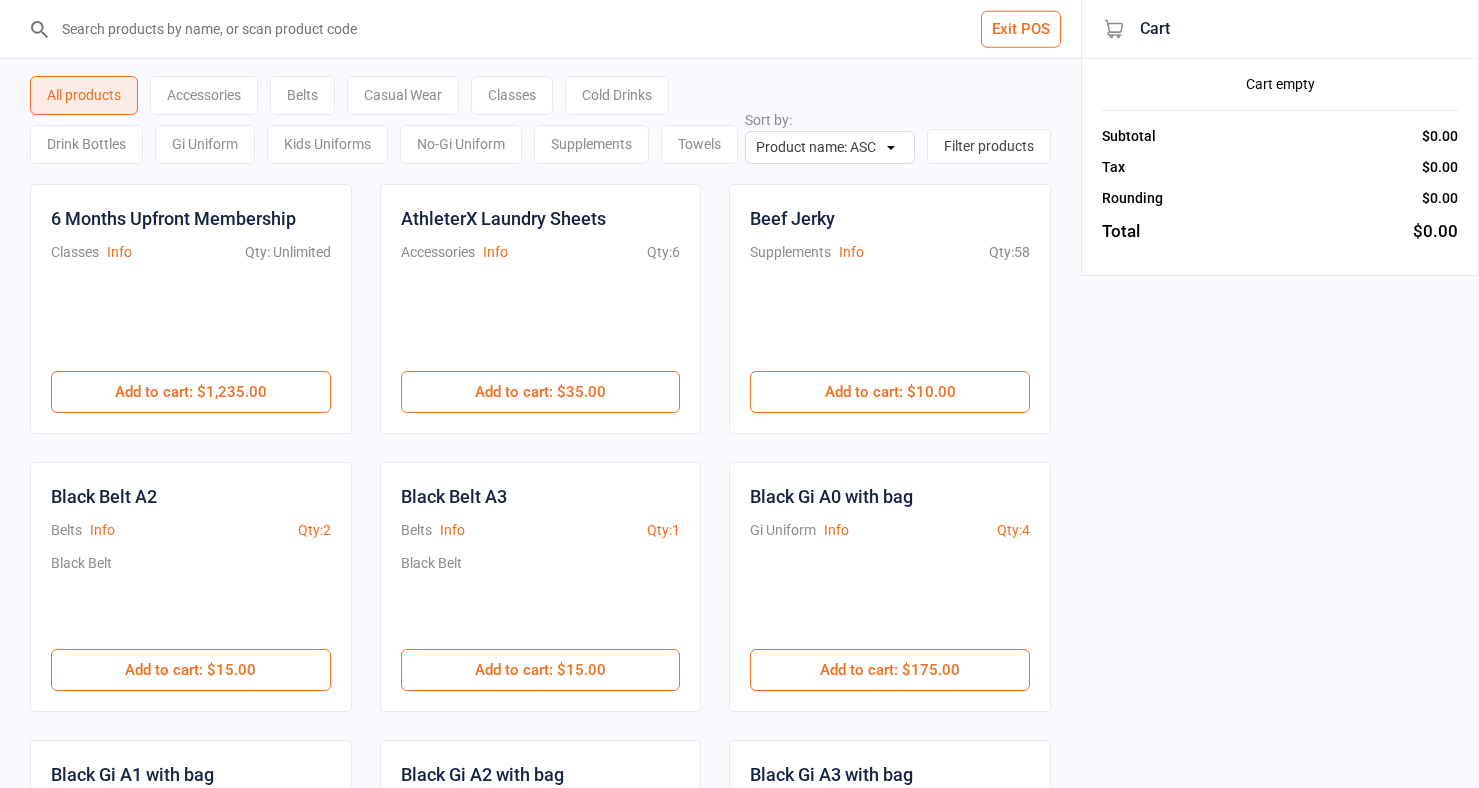 click on "Cold Drinks" at bounding box center (617, 95) 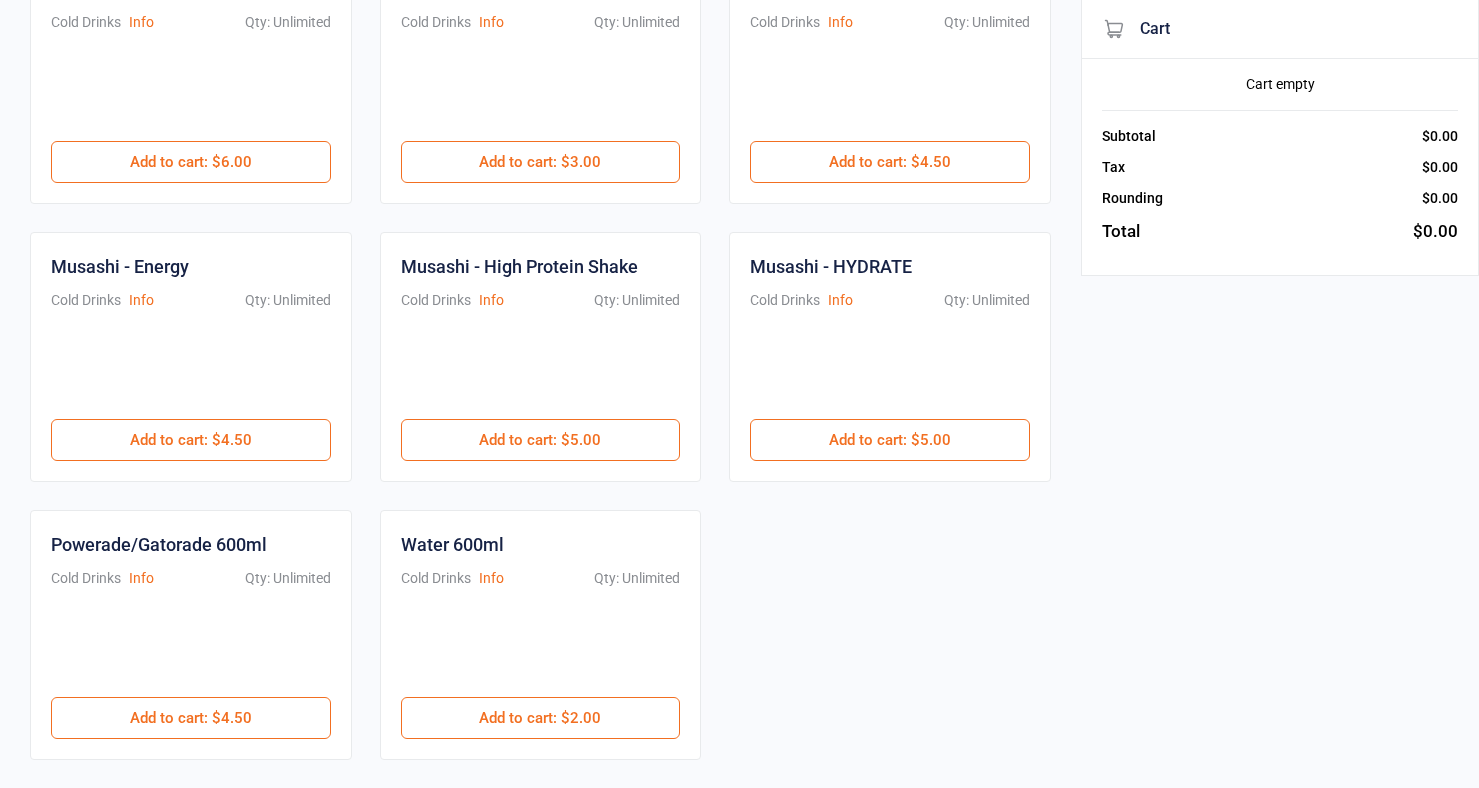 scroll, scrollTop: 286, scrollLeft: 0, axis: vertical 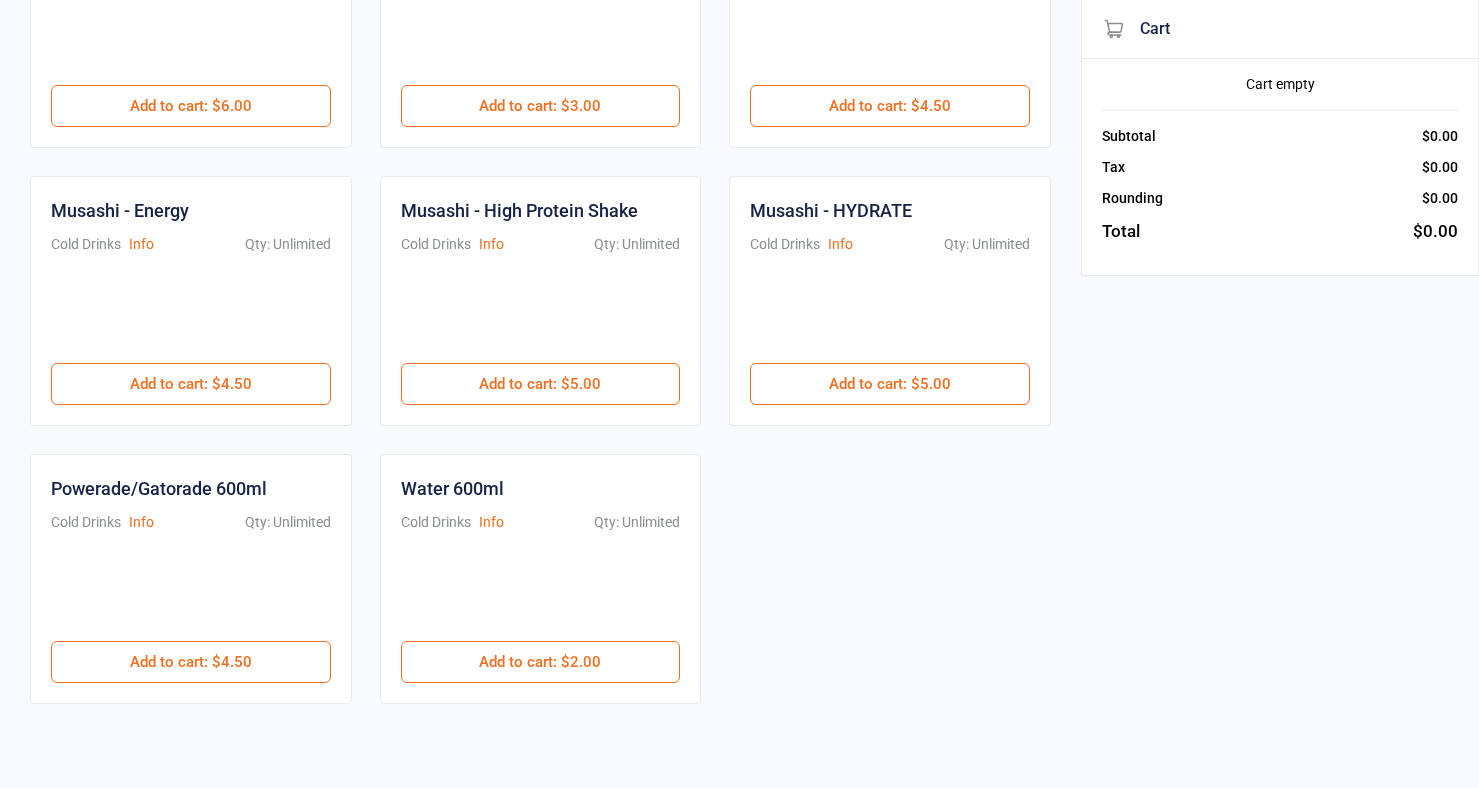 click at bounding box center [191, 593] 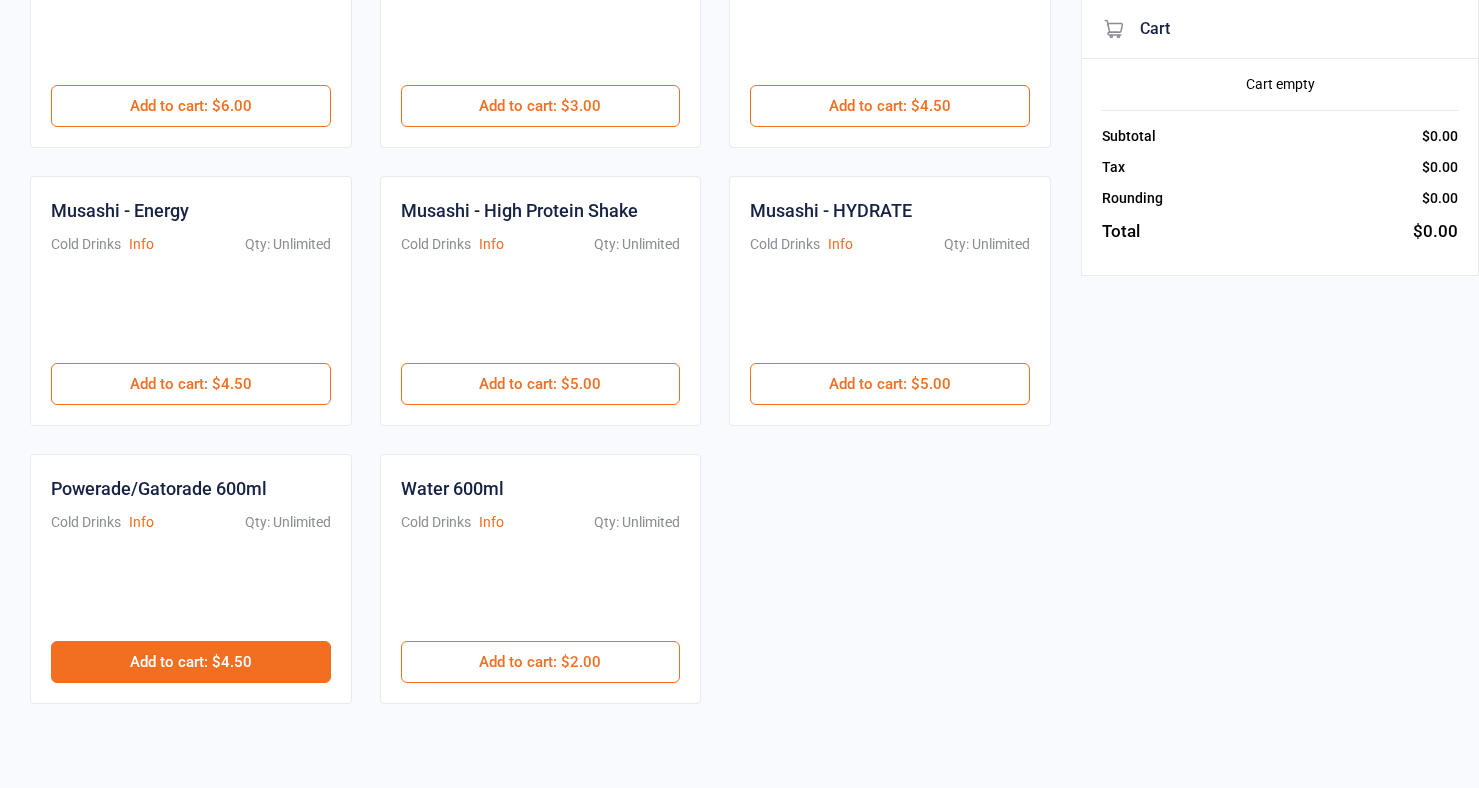 click on "Add to cart :   $4.50" at bounding box center [191, 662] 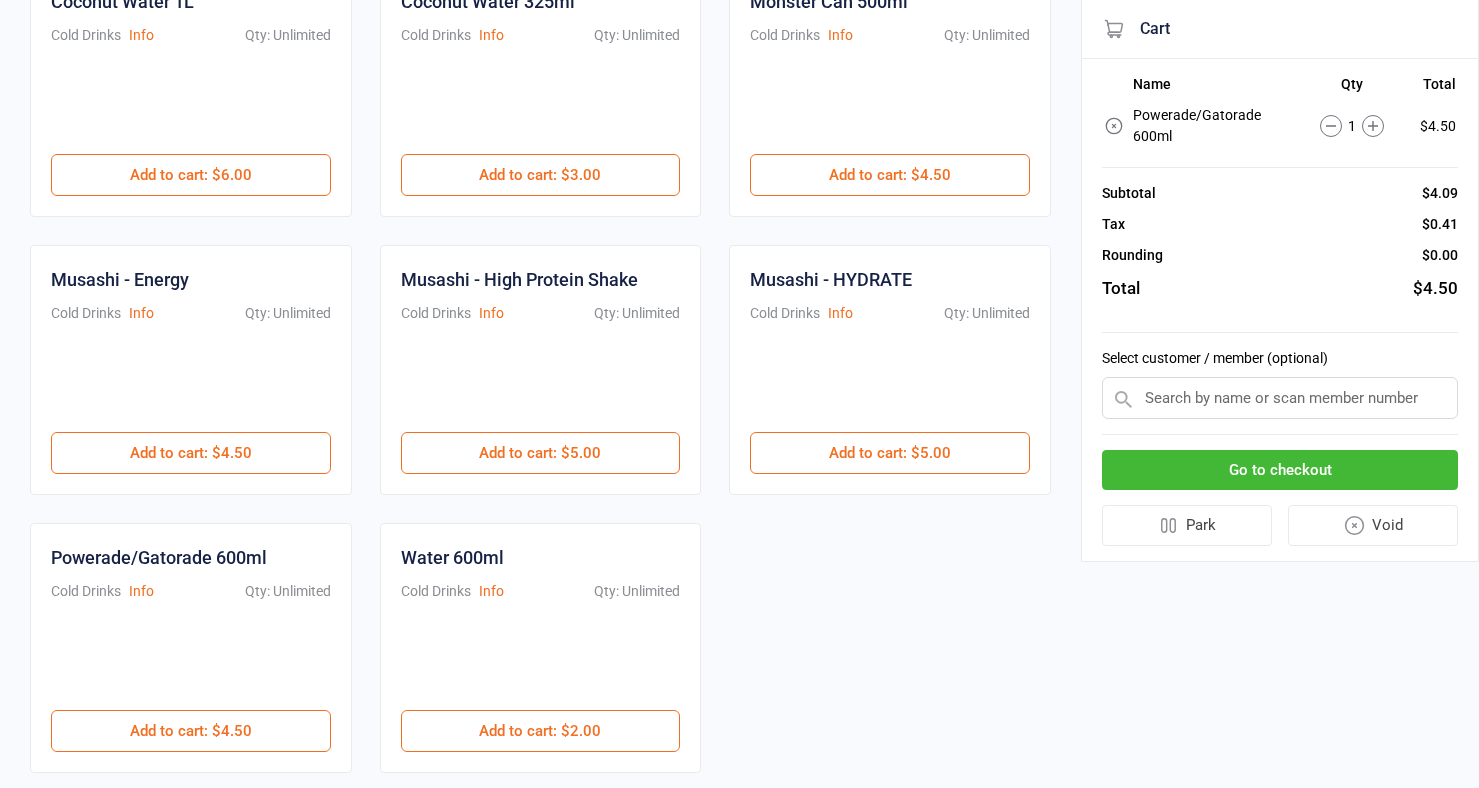 scroll, scrollTop: 208, scrollLeft: 0, axis: vertical 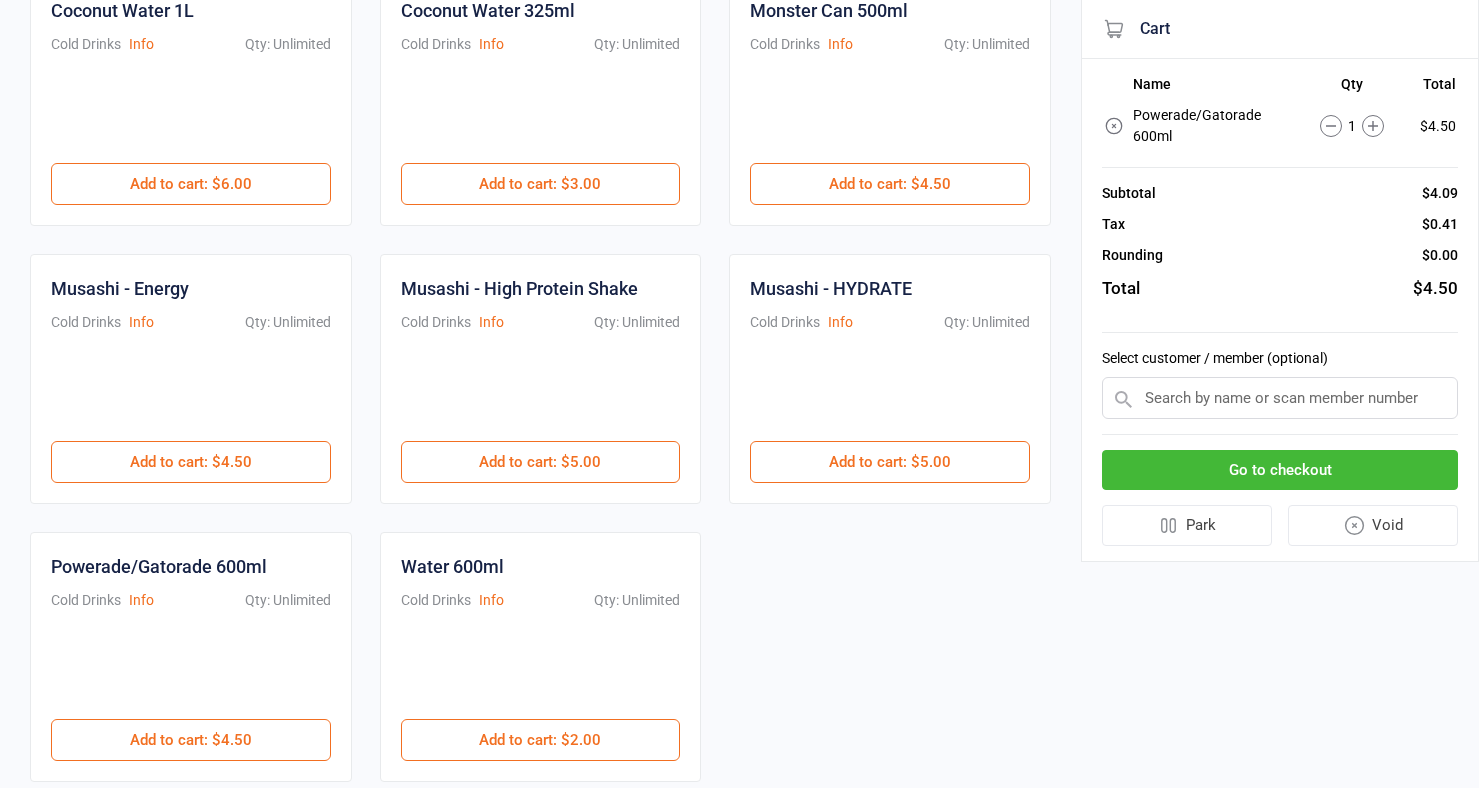 click on "Go to checkout" at bounding box center (1280, 470) 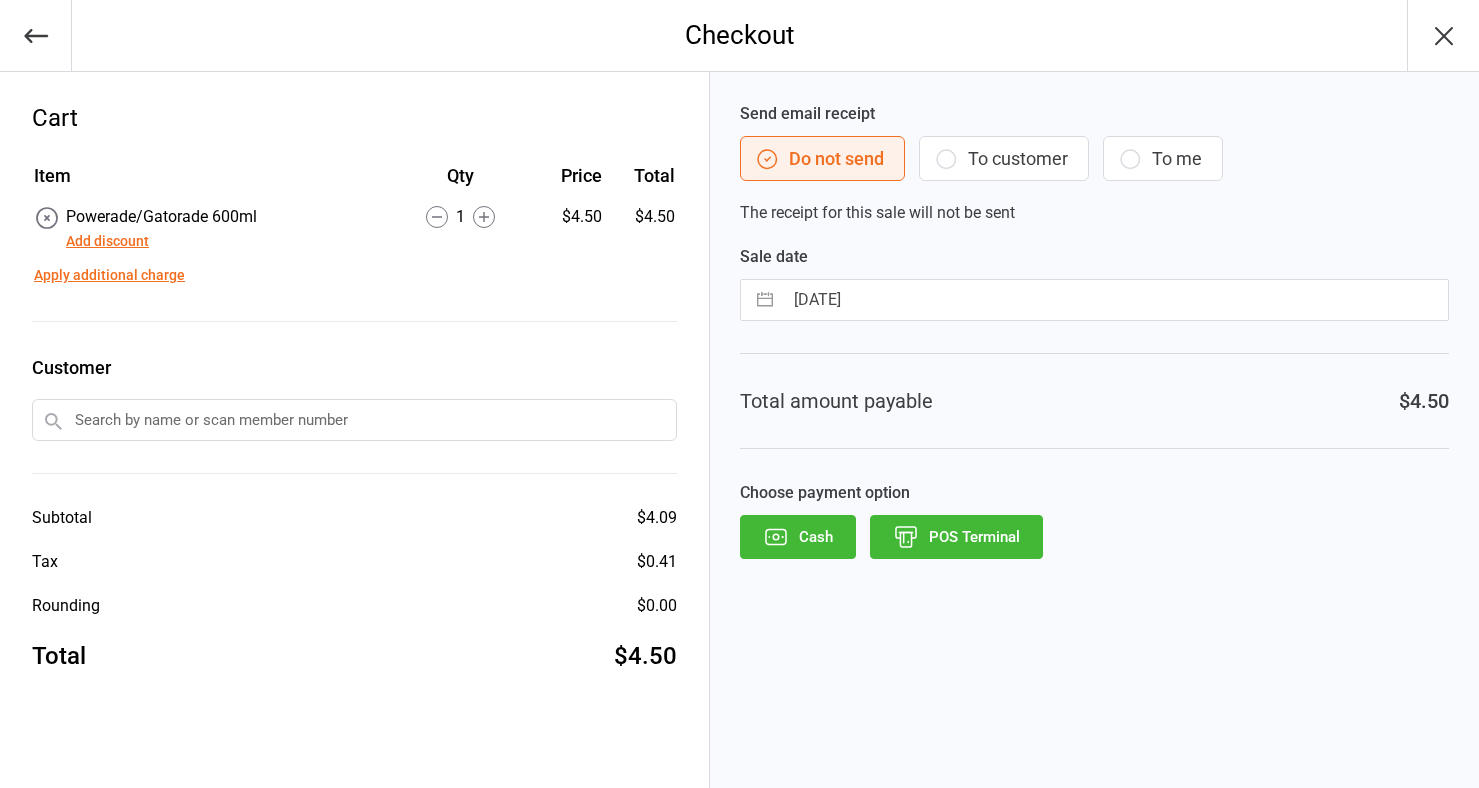 select on "5" 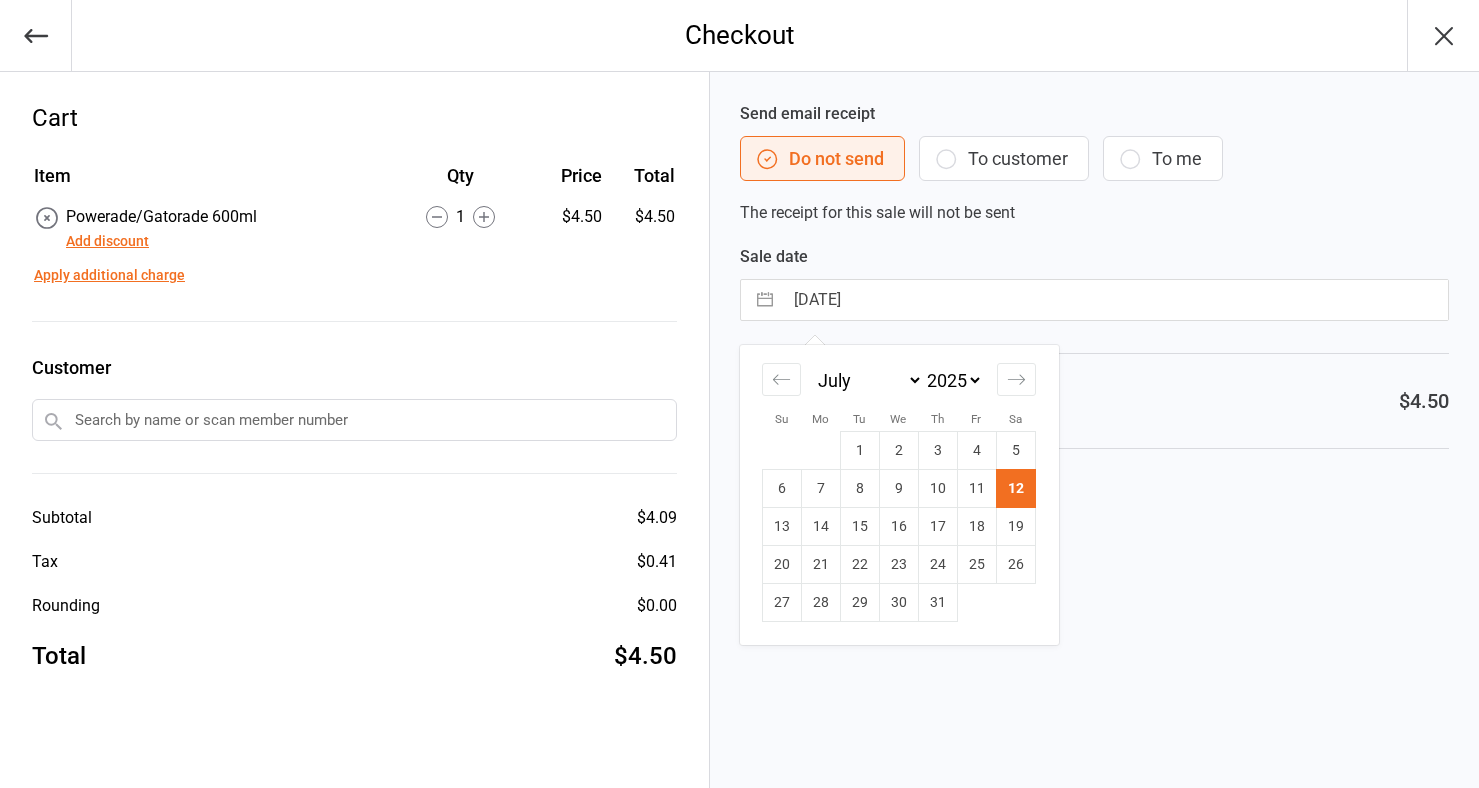 click on "[DATE]" at bounding box center [1115, 300] 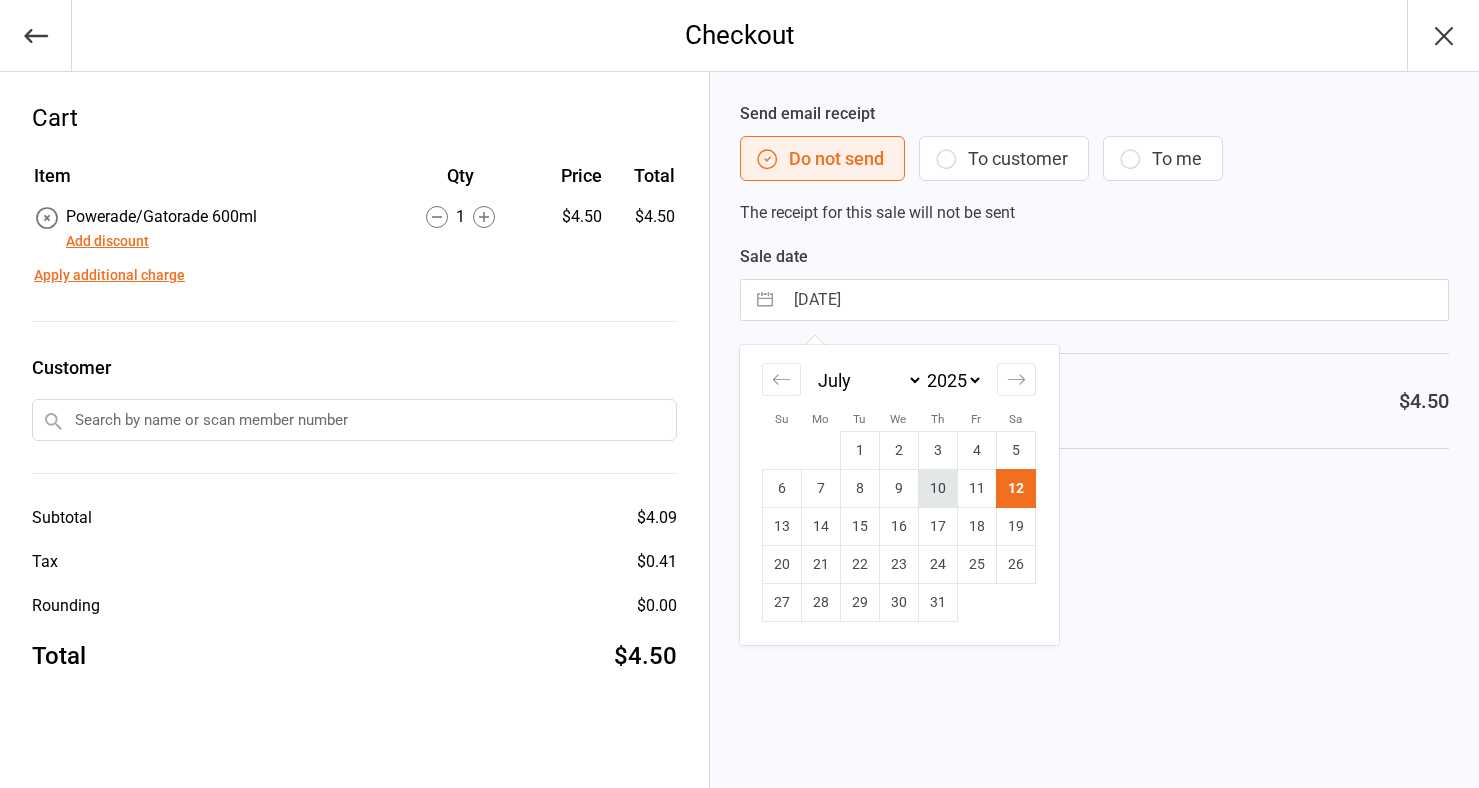 click on "10" at bounding box center (937, 489) 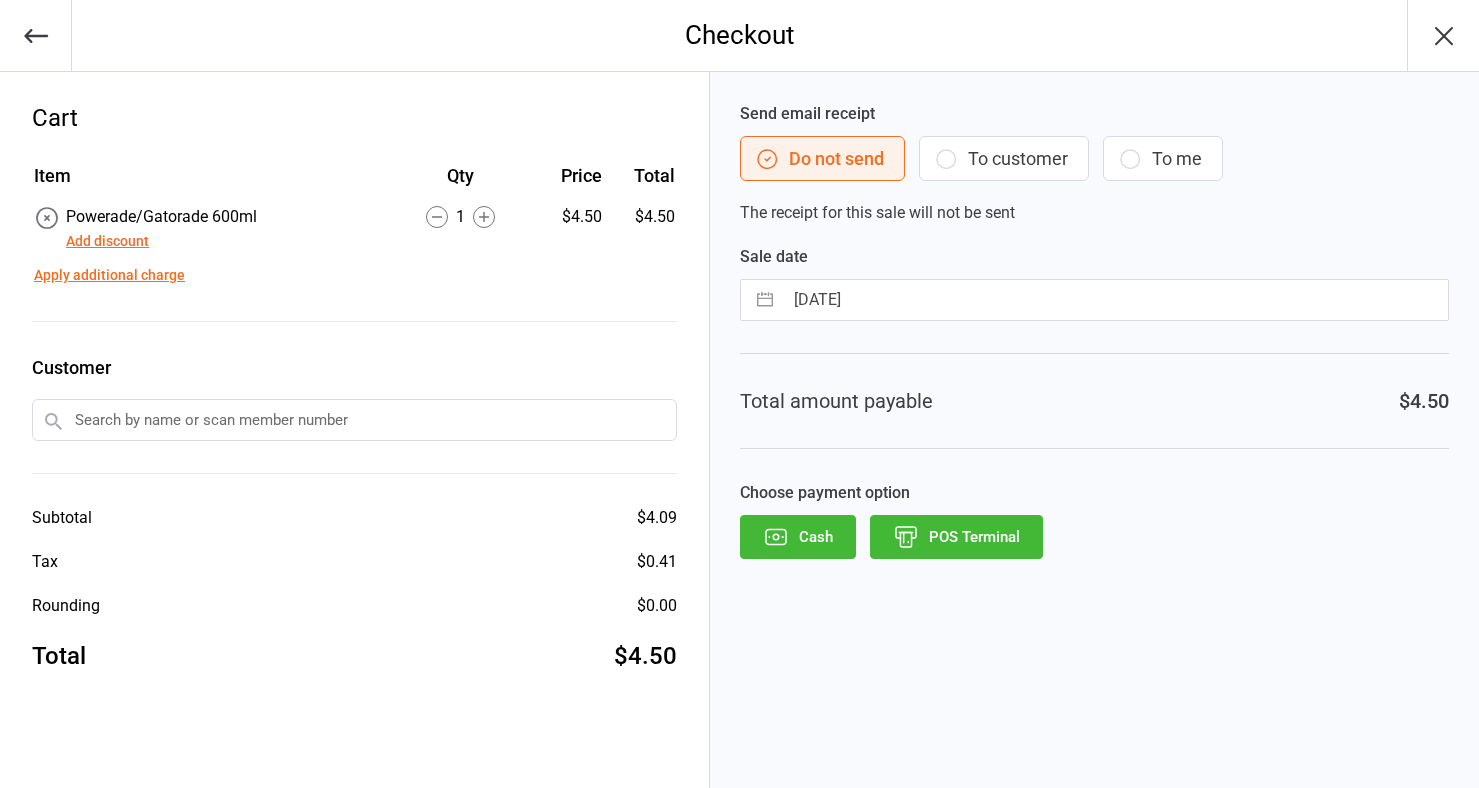 click on "POS Terminal" at bounding box center [956, 537] 